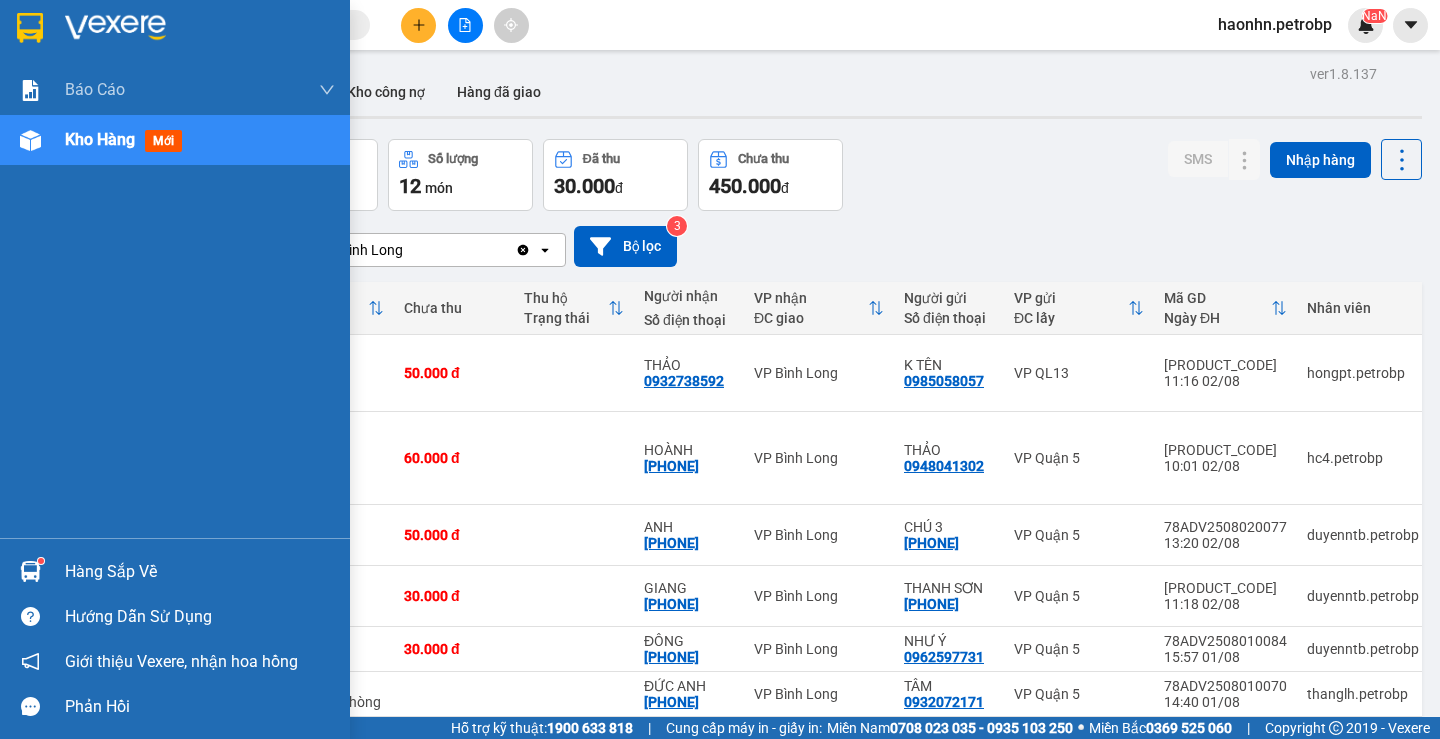 scroll, scrollTop: 0, scrollLeft: 0, axis: both 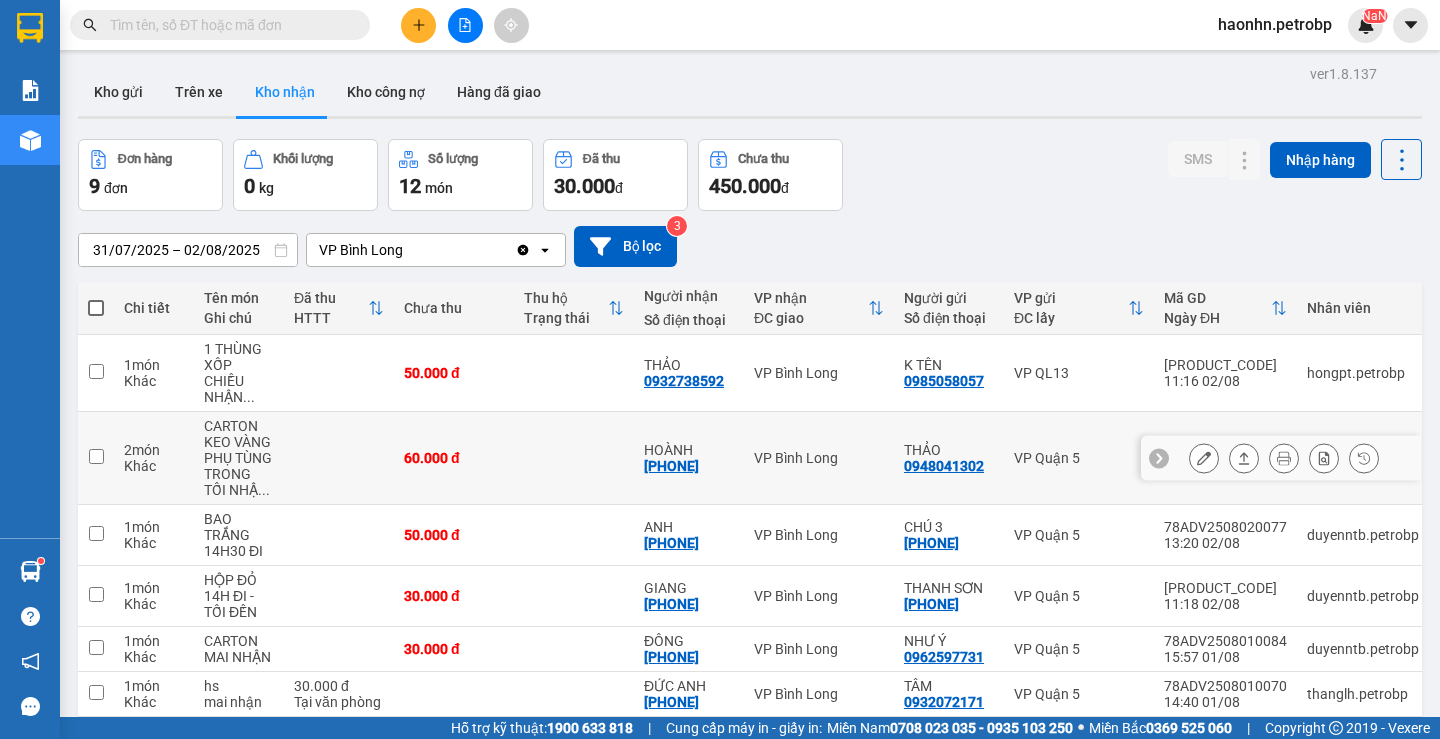 click at bounding box center [1281, 458] 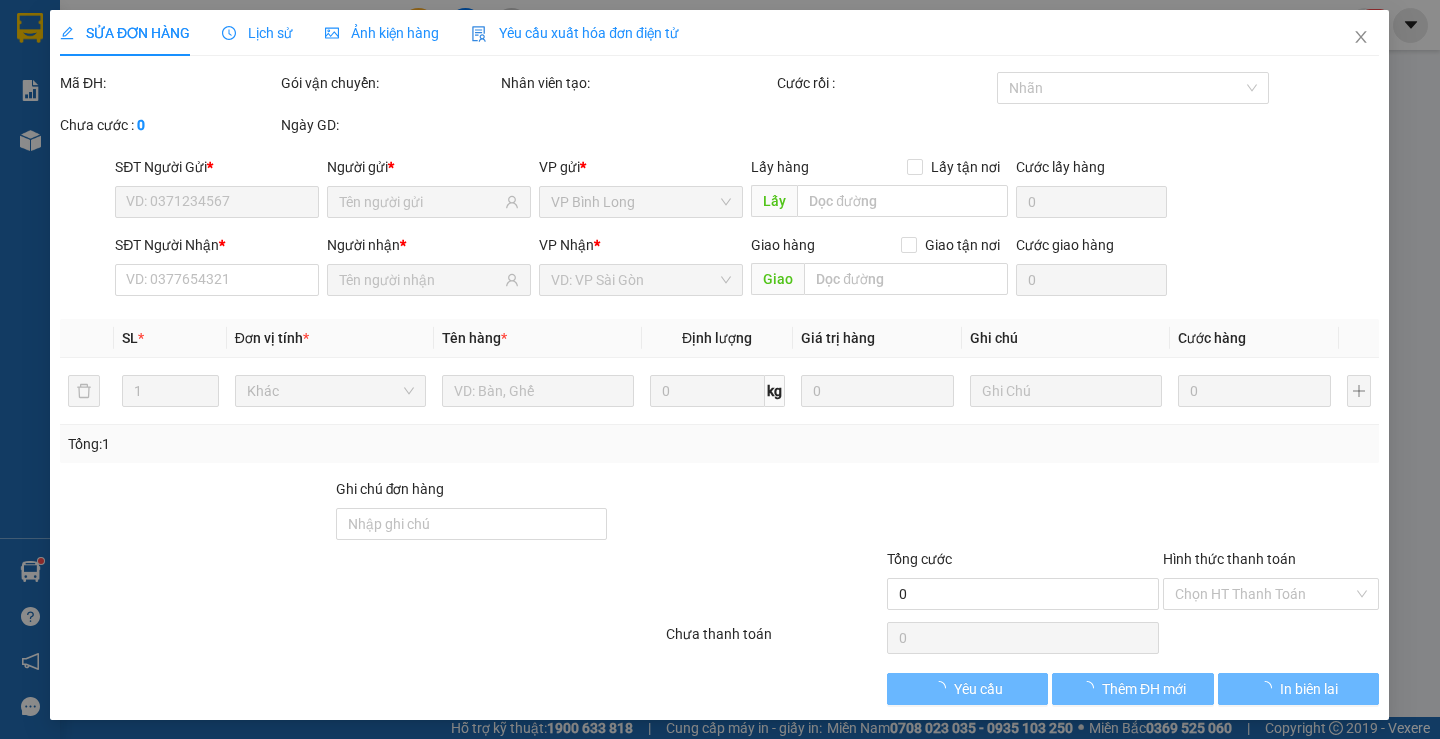type on "0948041302" 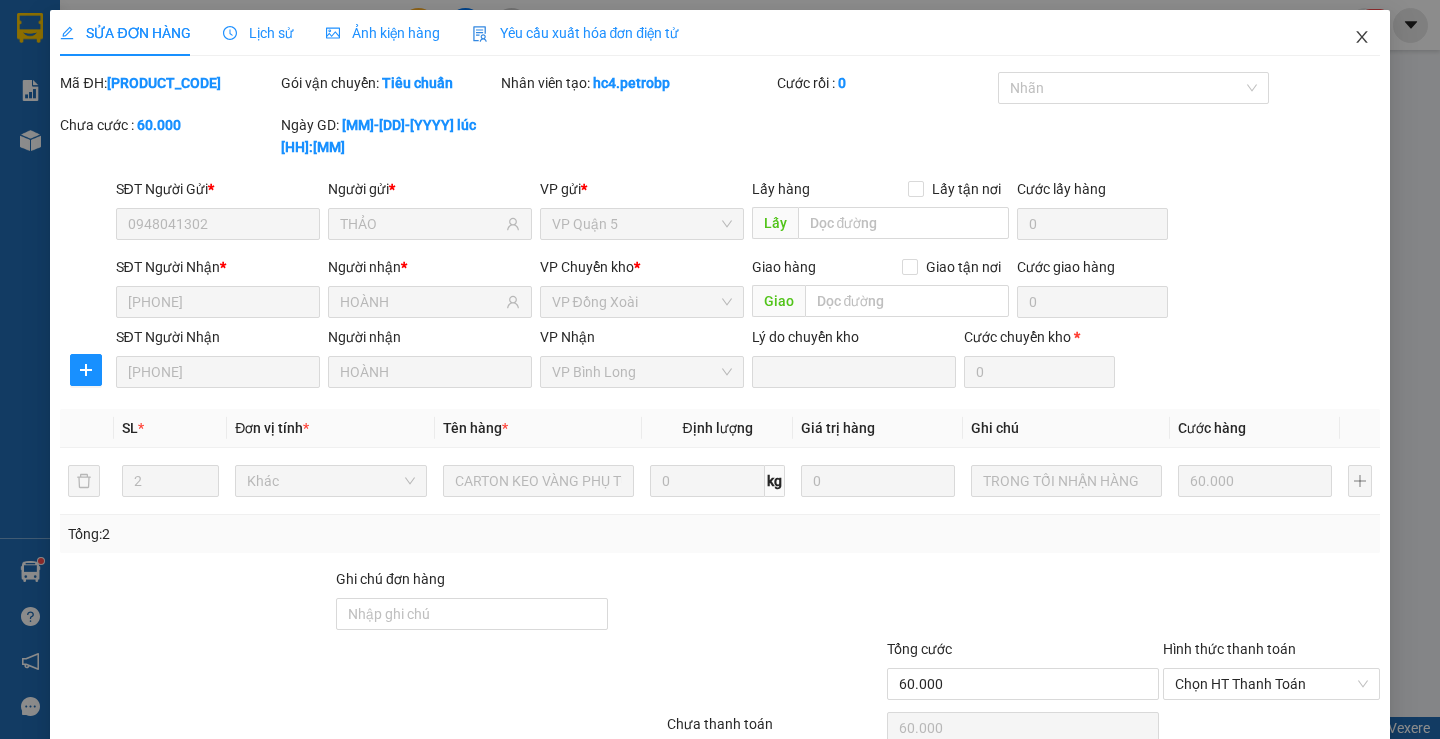 click 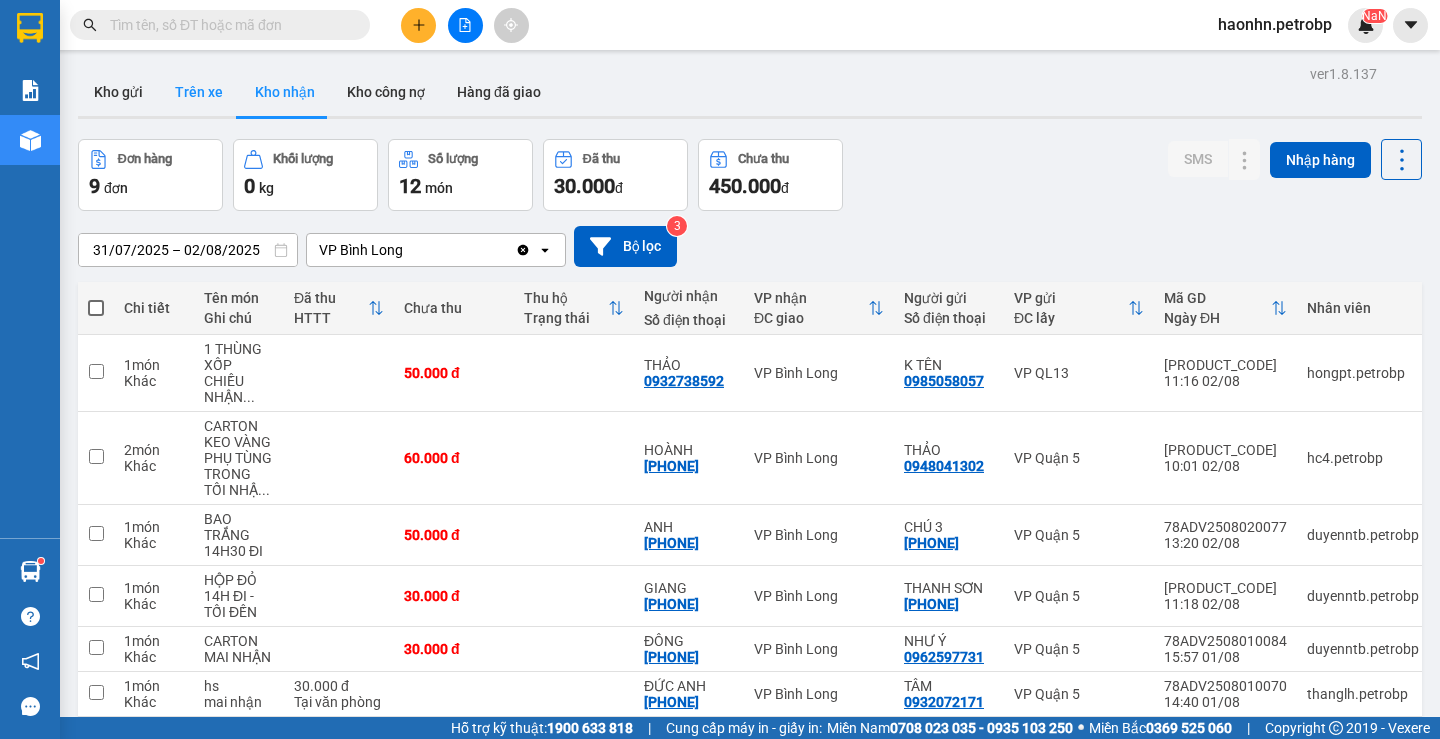 click on "Trên xe" at bounding box center [199, 92] 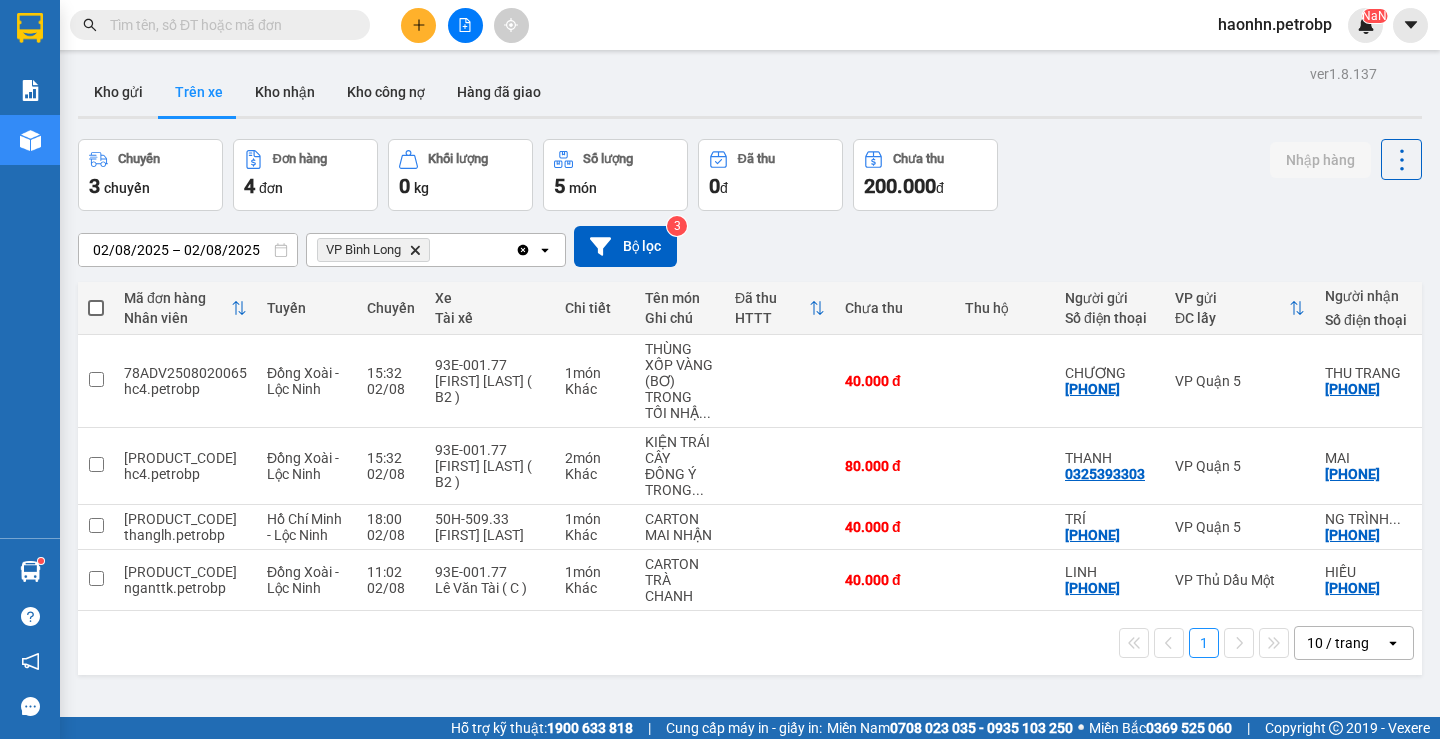 scroll, scrollTop: 0, scrollLeft: 236, axis: horizontal 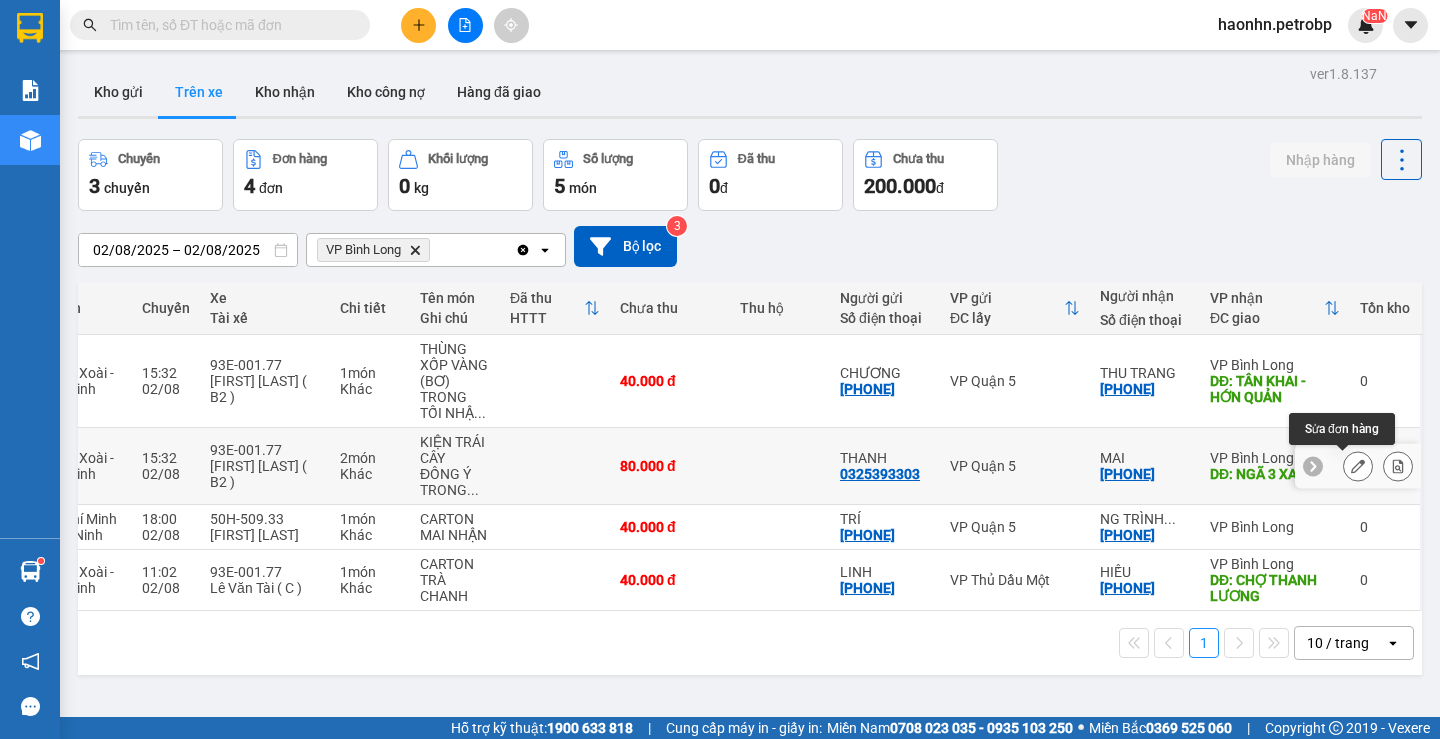 click at bounding box center [1358, 466] 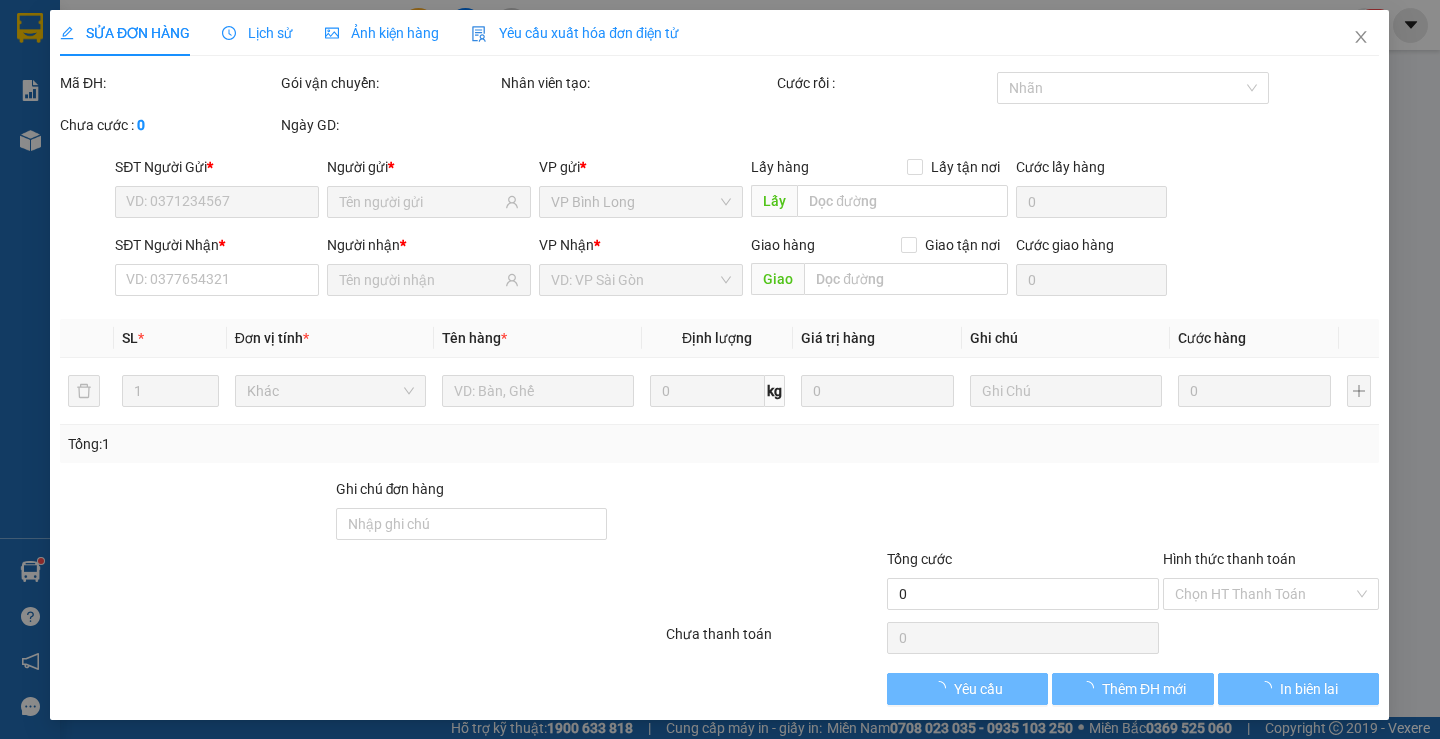 type on "0325393303" 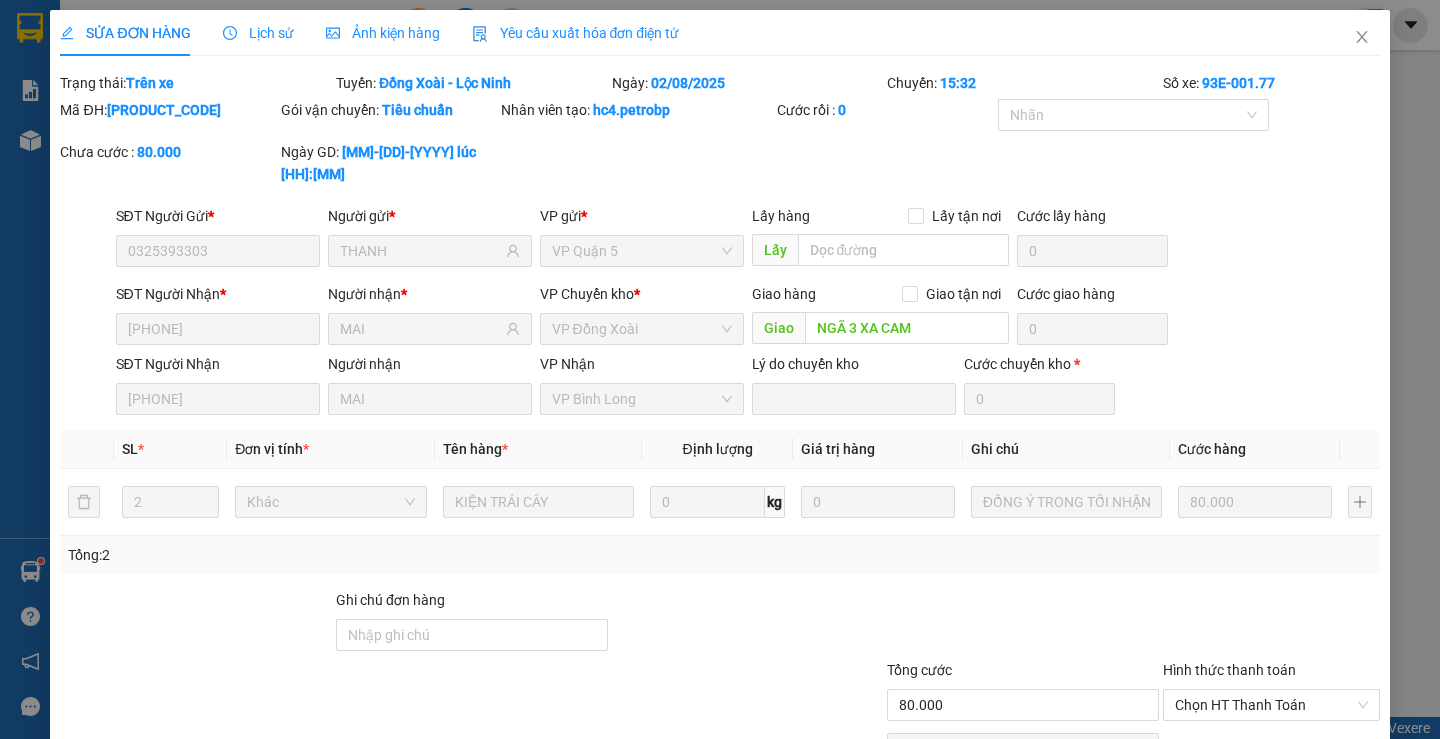 scroll, scrollTop: 94, scrollLeft: 0, axis: vertical 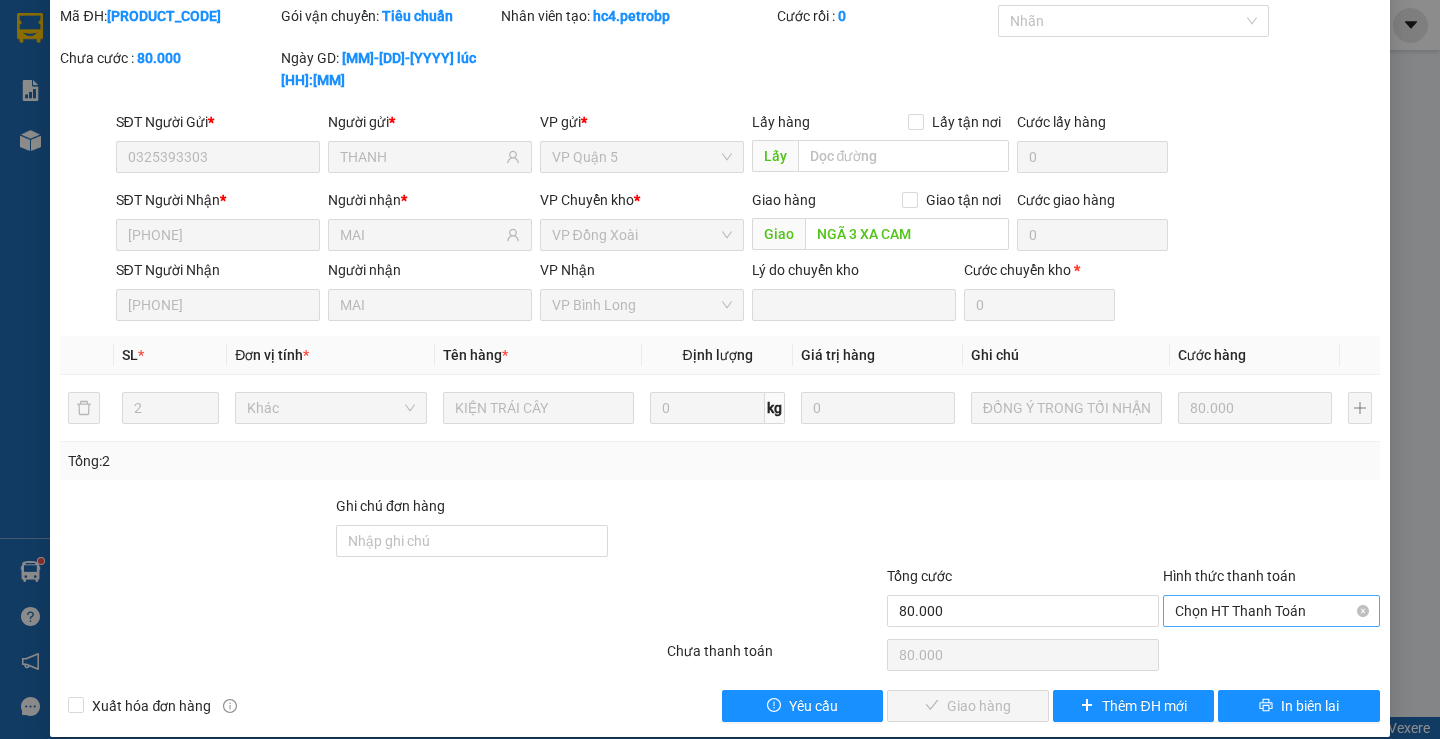 click on "Chọn HT Thanh Toán" at bounding box center (1271, 611) 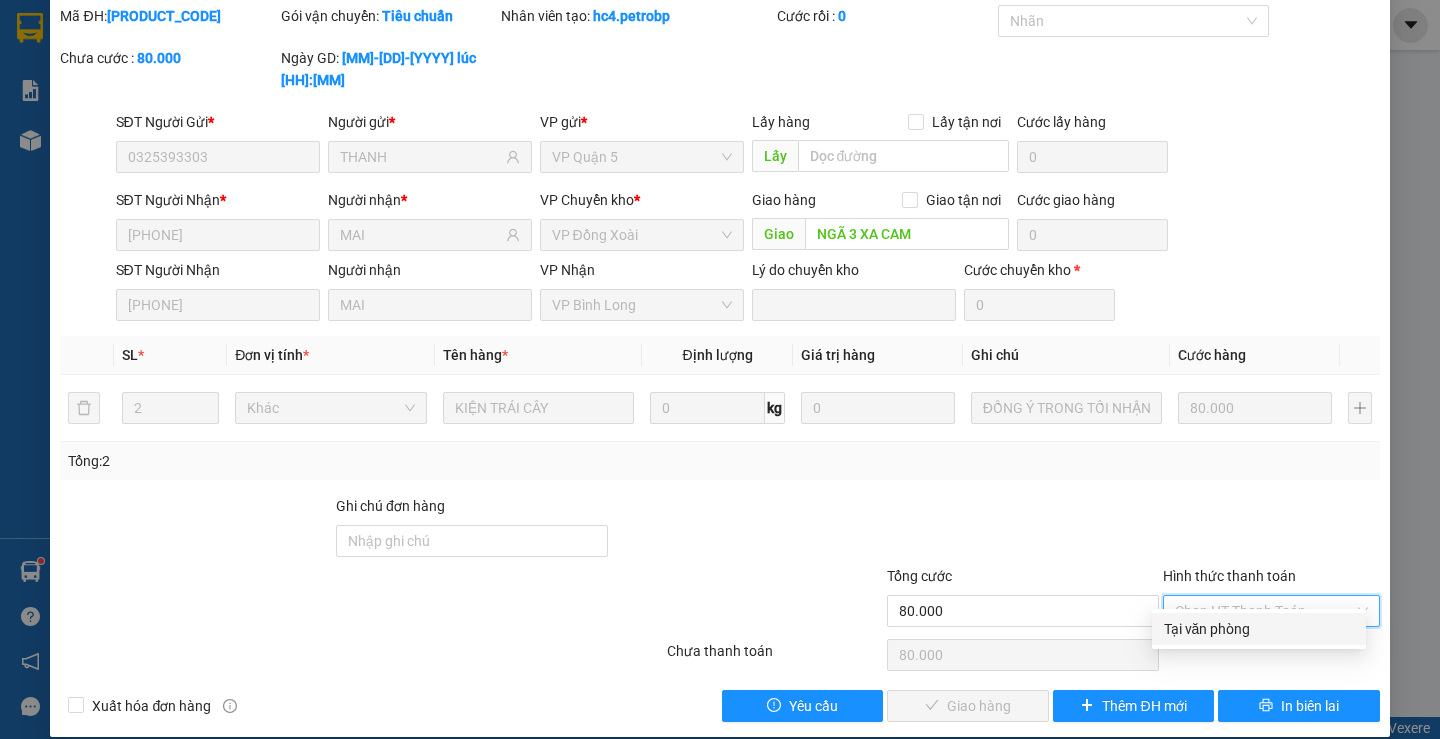 click on "Tại văn phòng" at bounding box center (1259, 629) 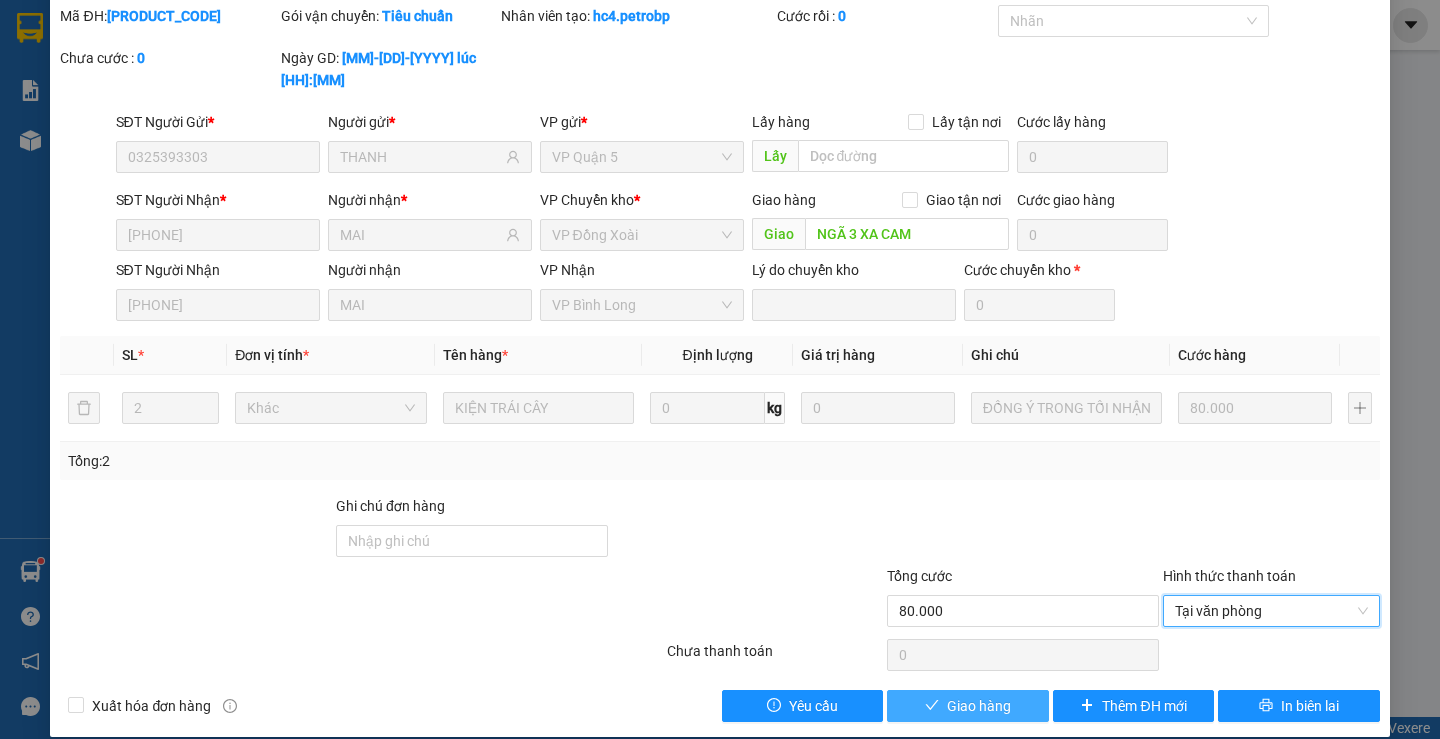 click on "Giao hàng" at bounding box center [967, 706] 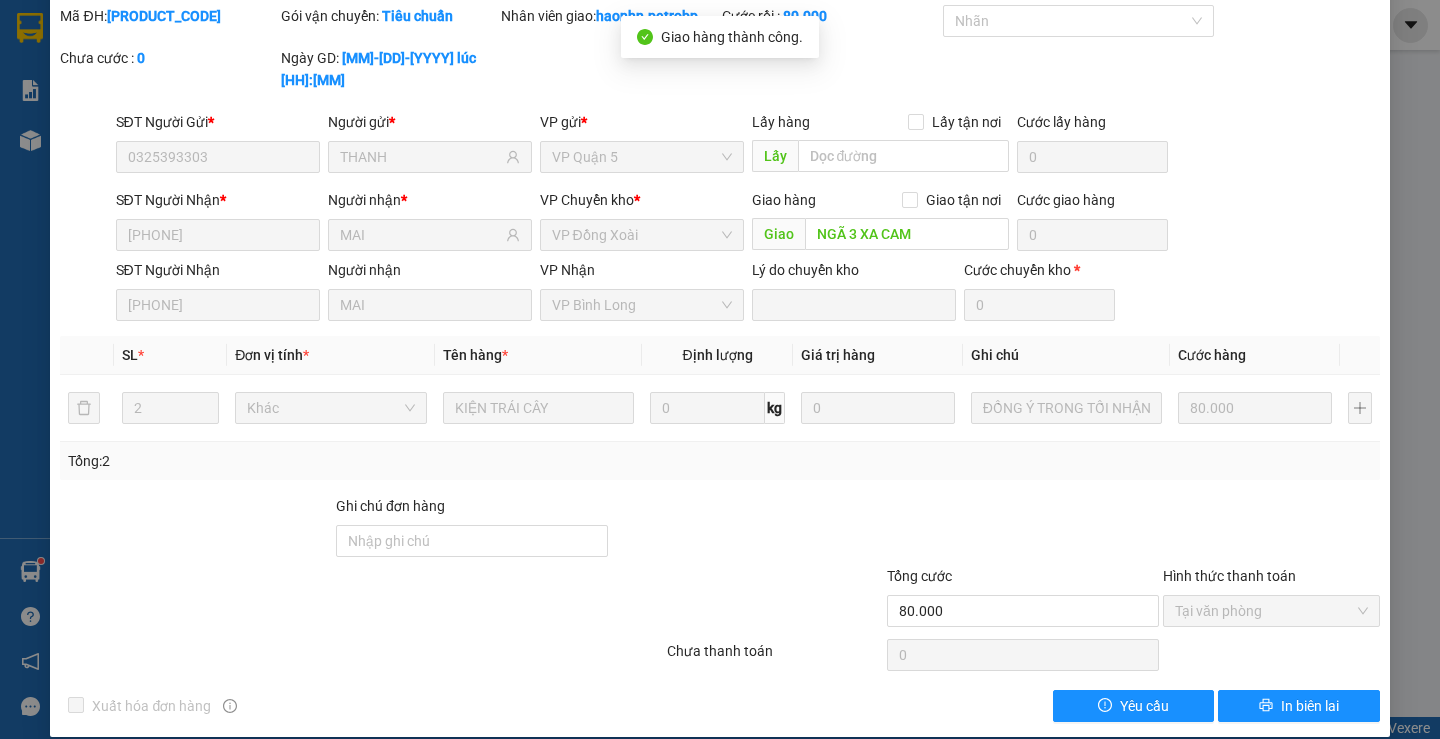 scroll, scrollTop: 0, scrollLeft: 0, axis: both 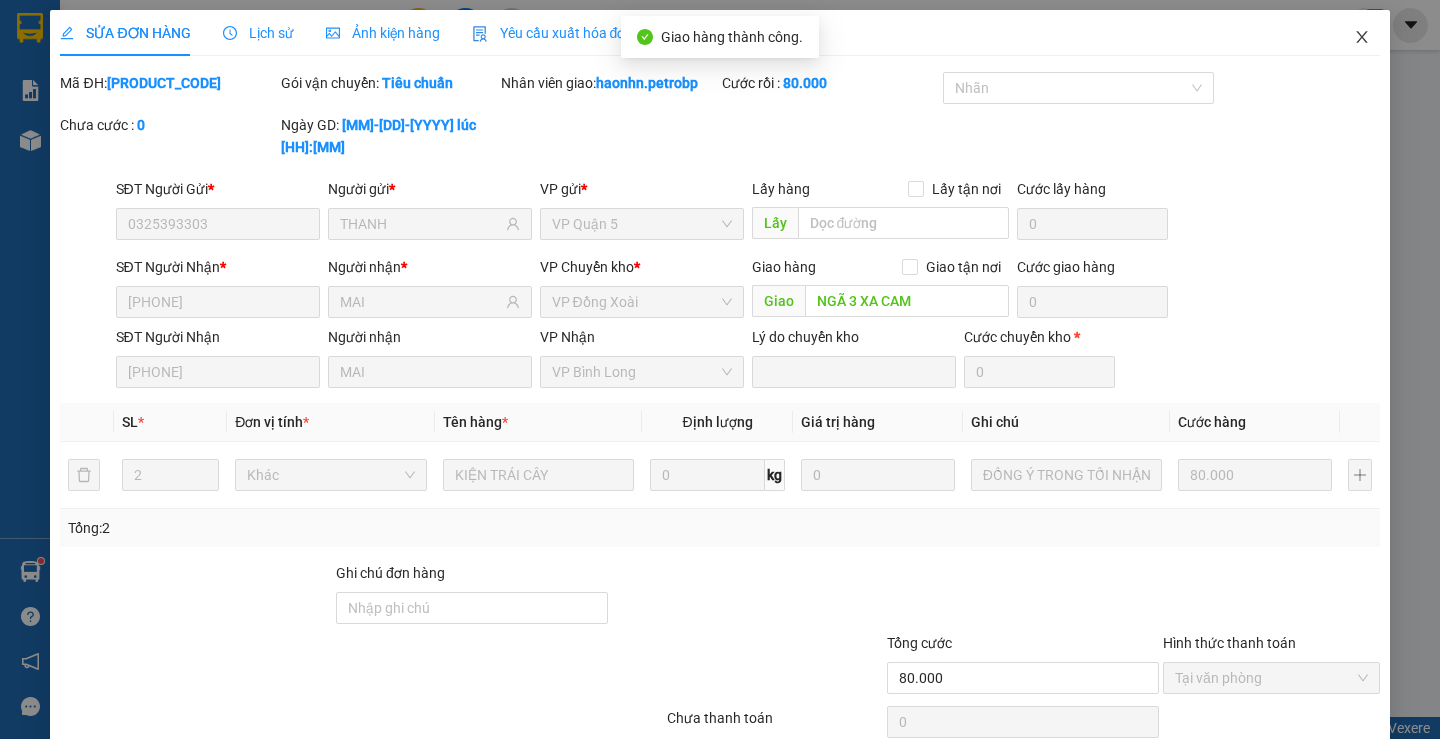 click at bounding box center [1362, 38] 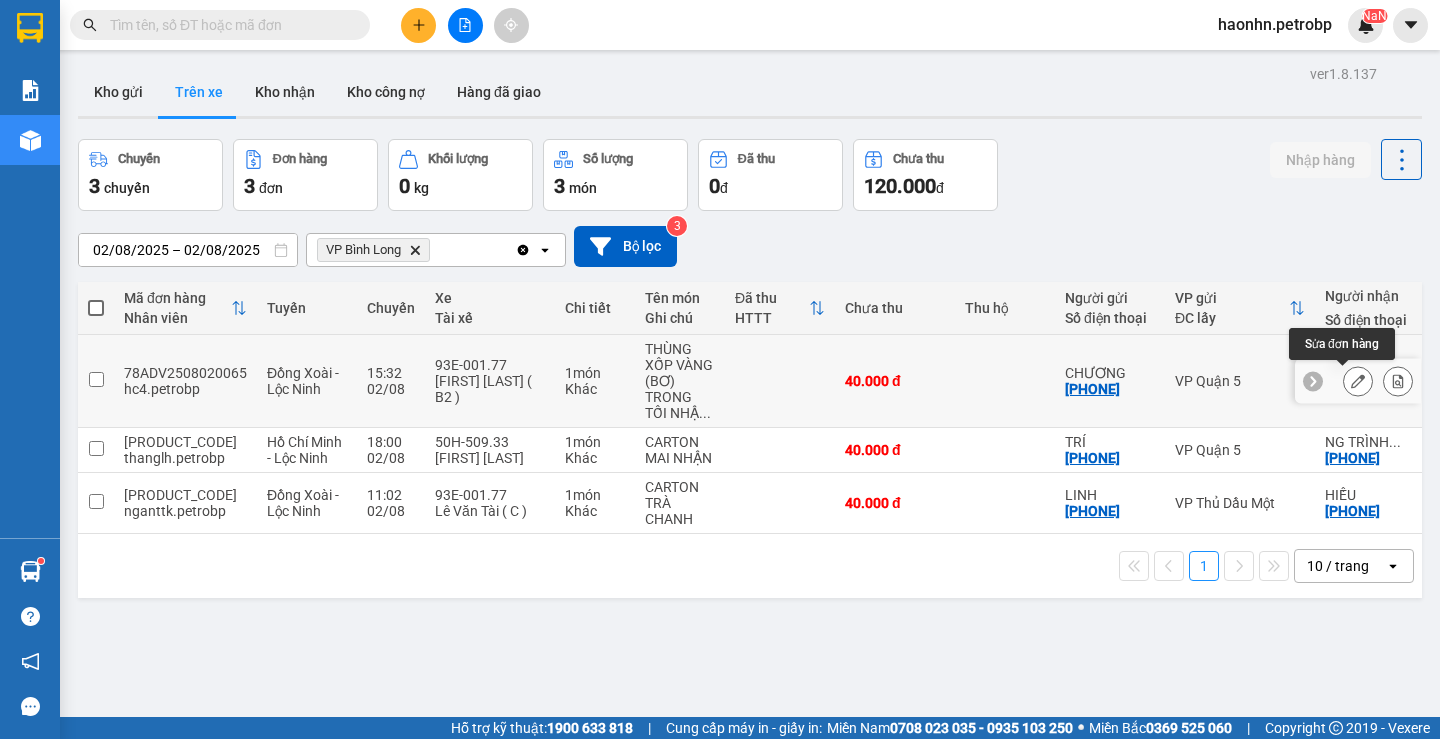 click at bounding box center [1358, 381] 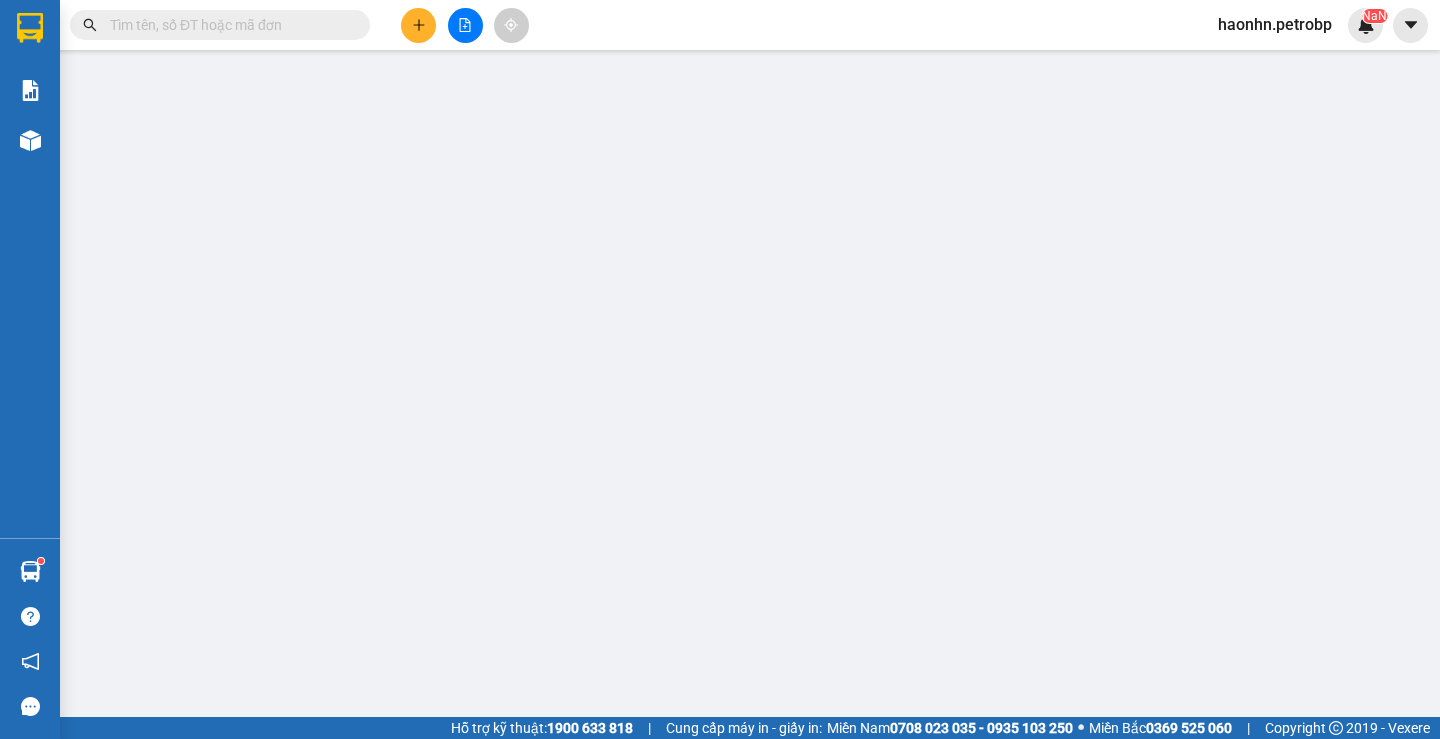 type on "[PHONE]" 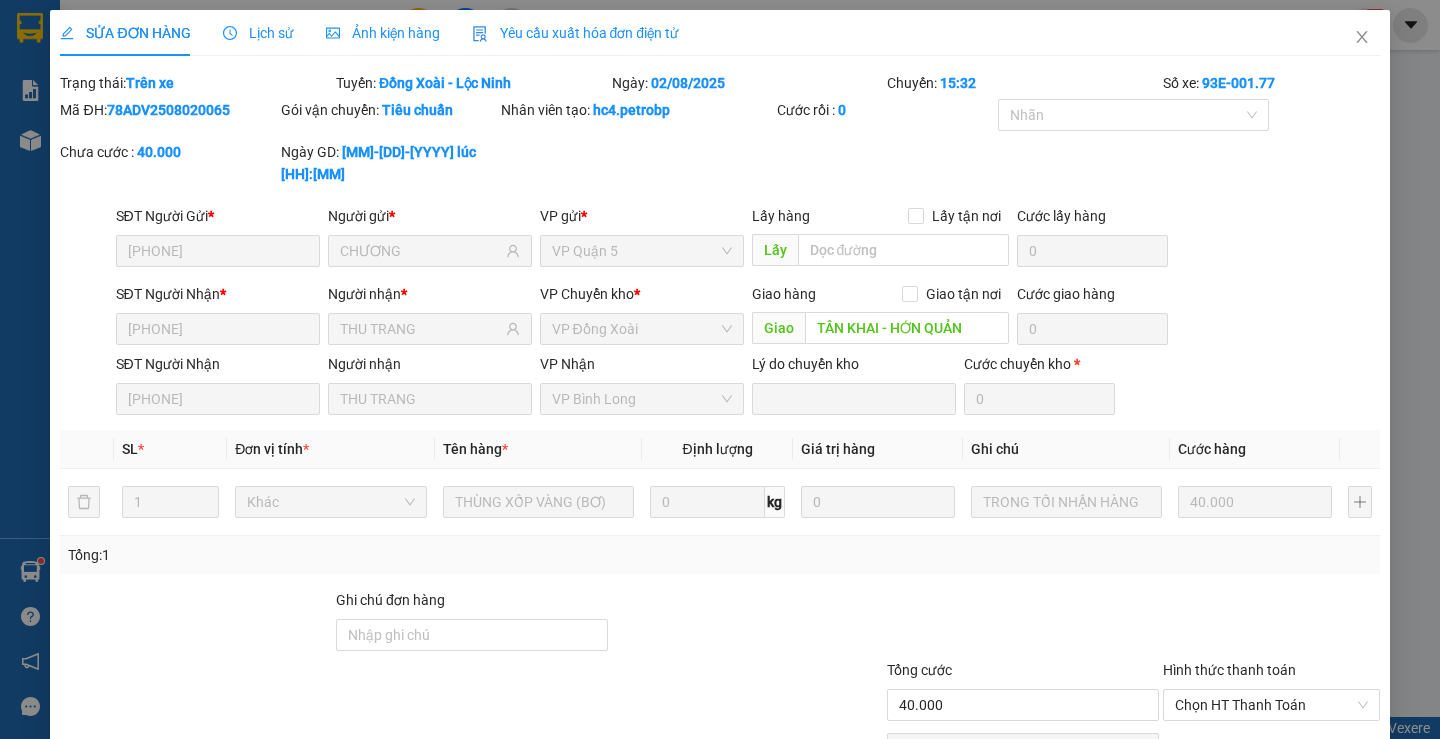 scroll, scrollTop: 94, scrollLeft: 0, axis: vertical 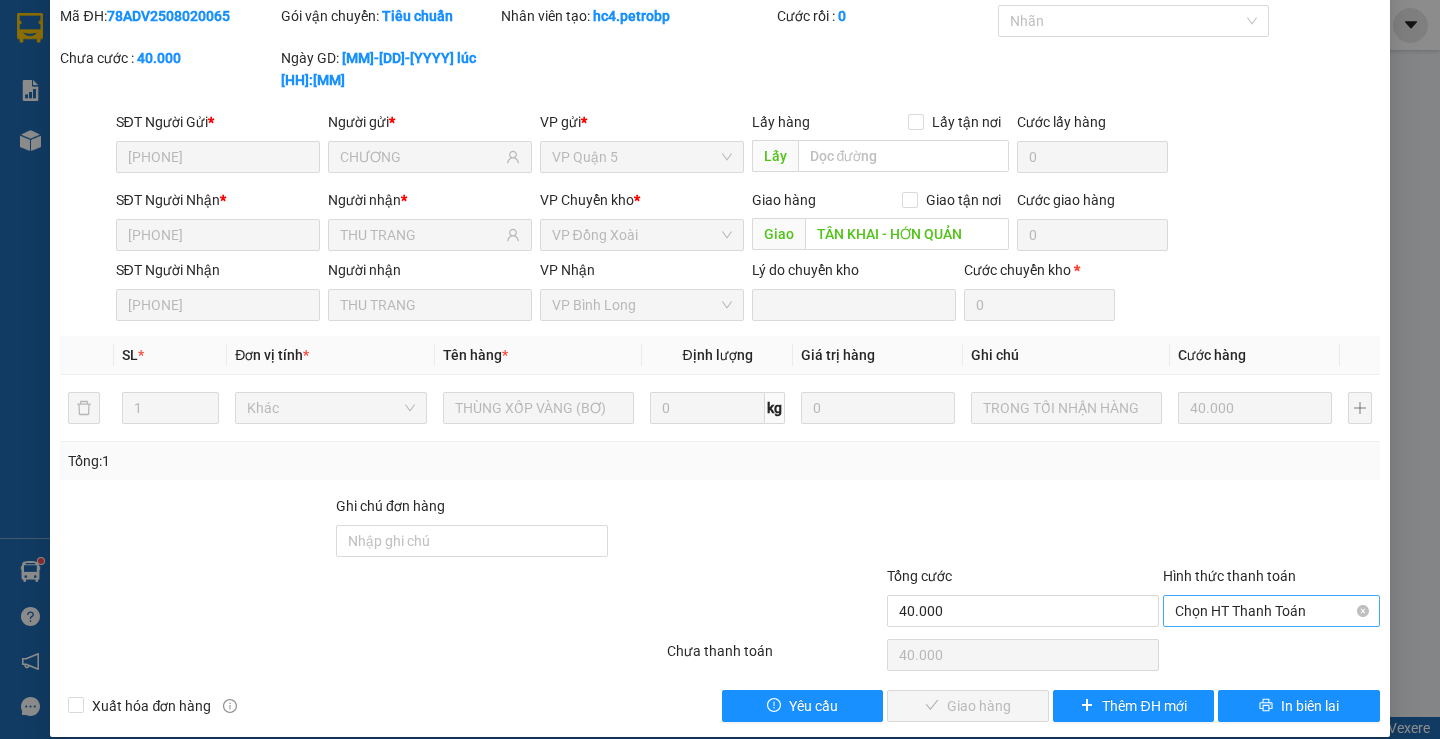 click on "Chọn HT Thanh Toán" at bounding box center (1271, 611) 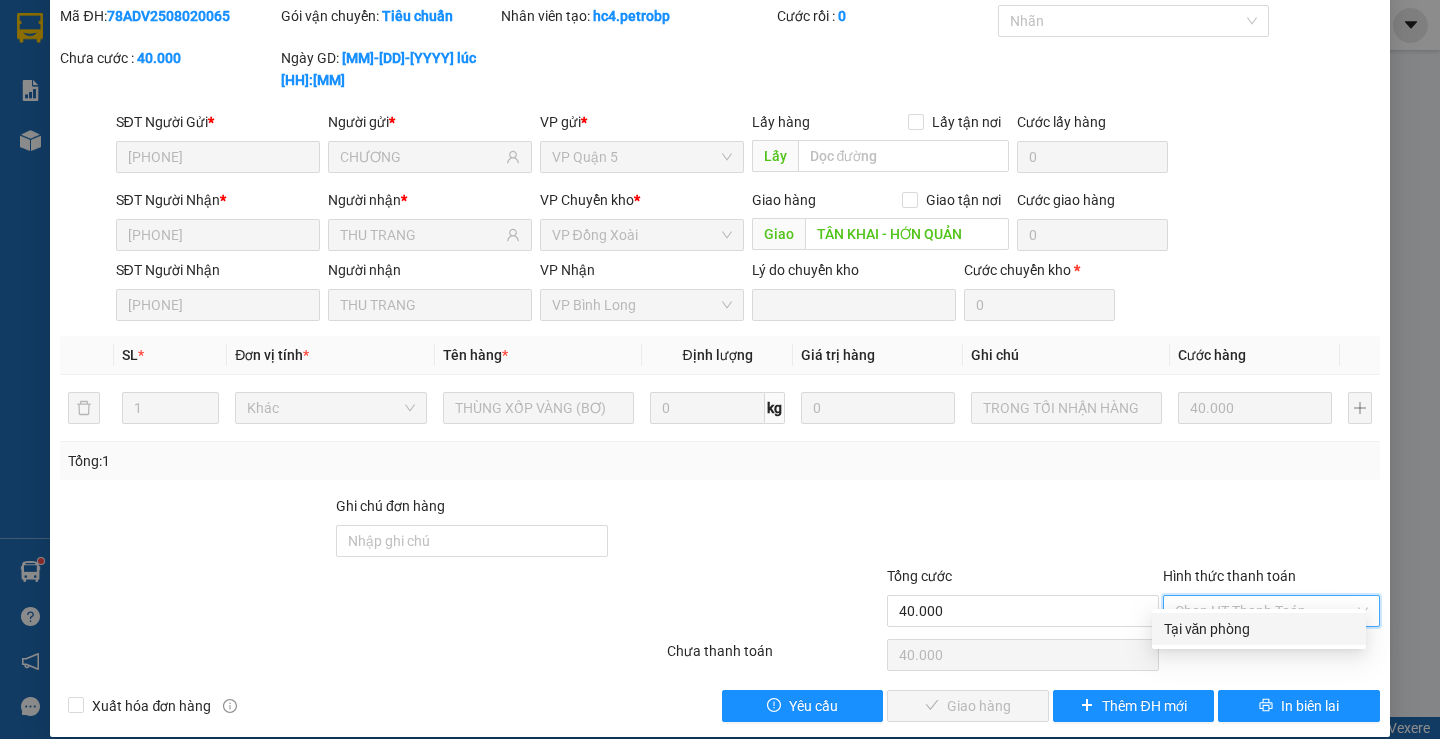 click on "Tại văn phòng" at bounding box center [1259, 629] 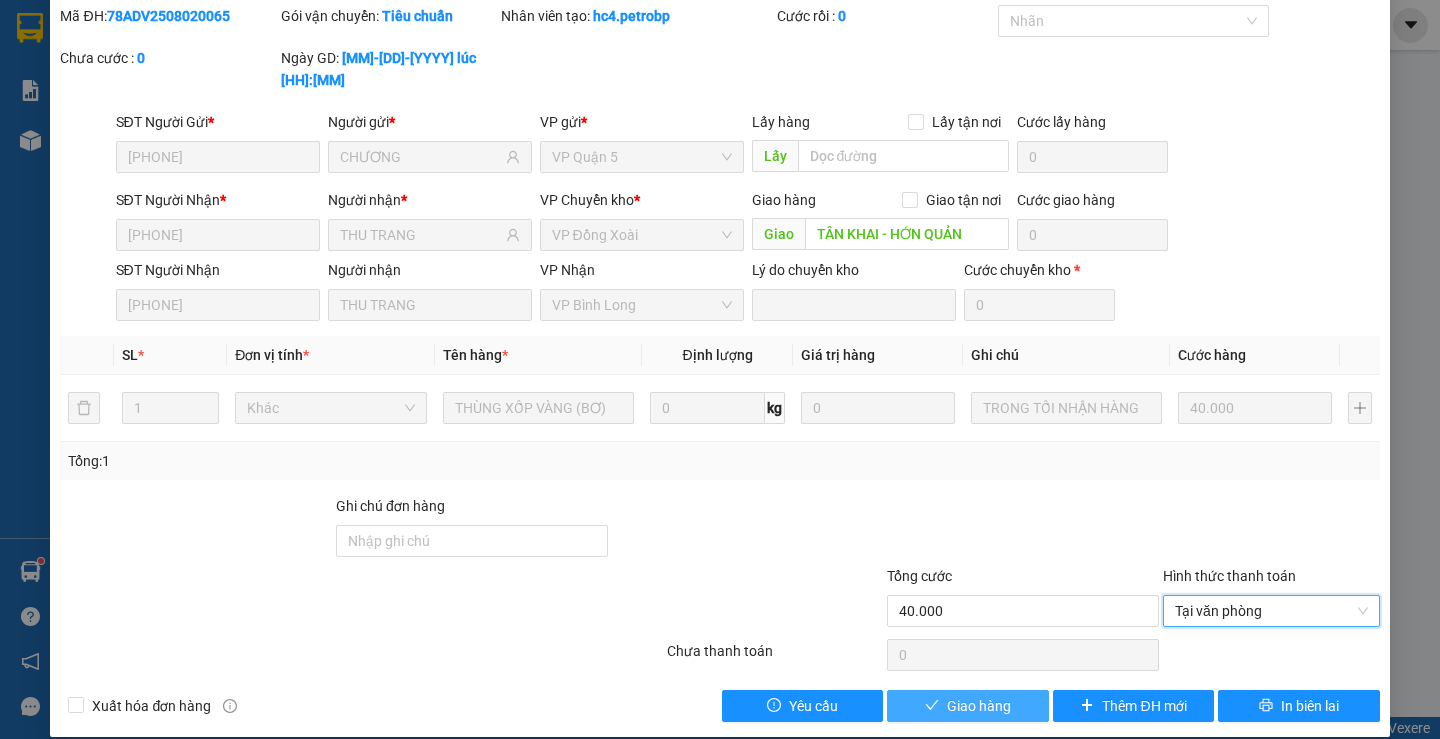 click on "Giao hàng" at bounding box center (979, 706) 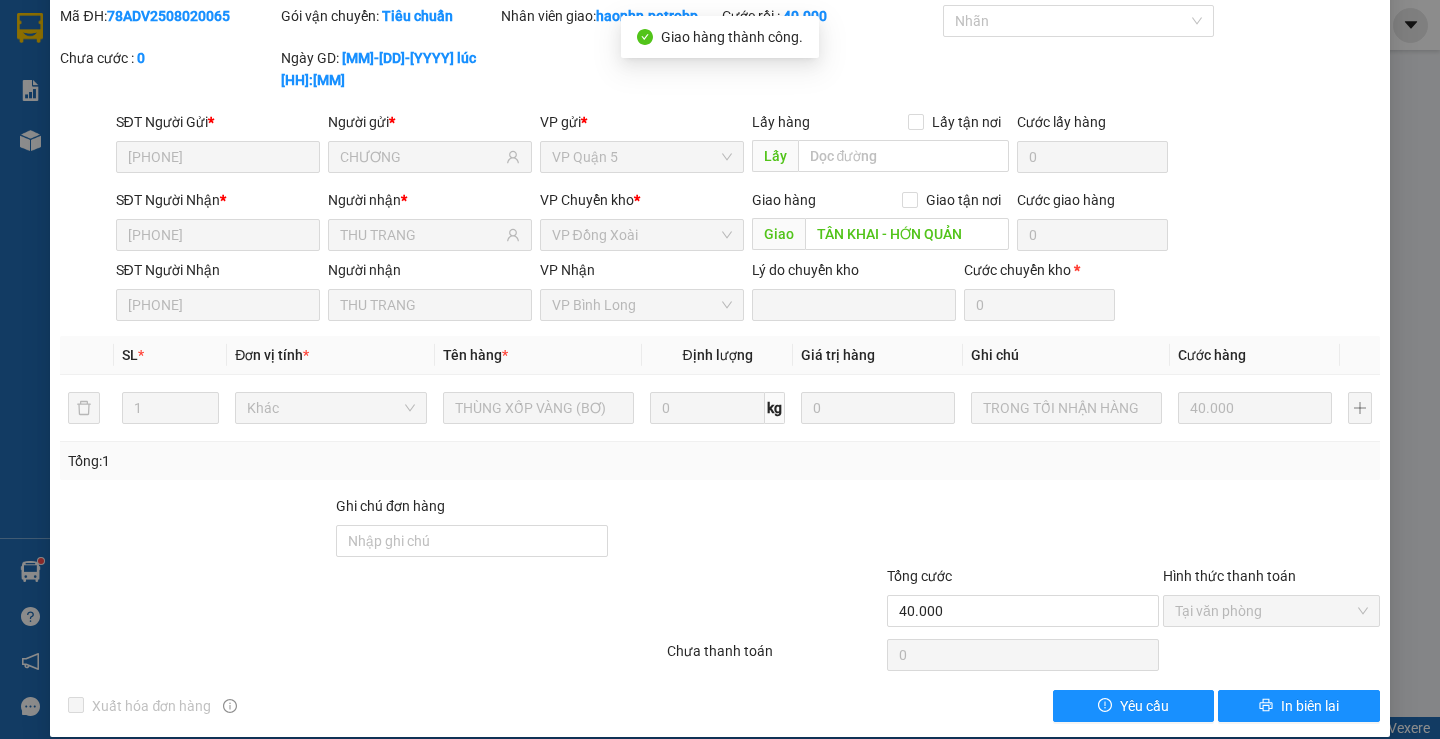 scroll, scrollTop: 0, scrollLeft: 0, axis: both 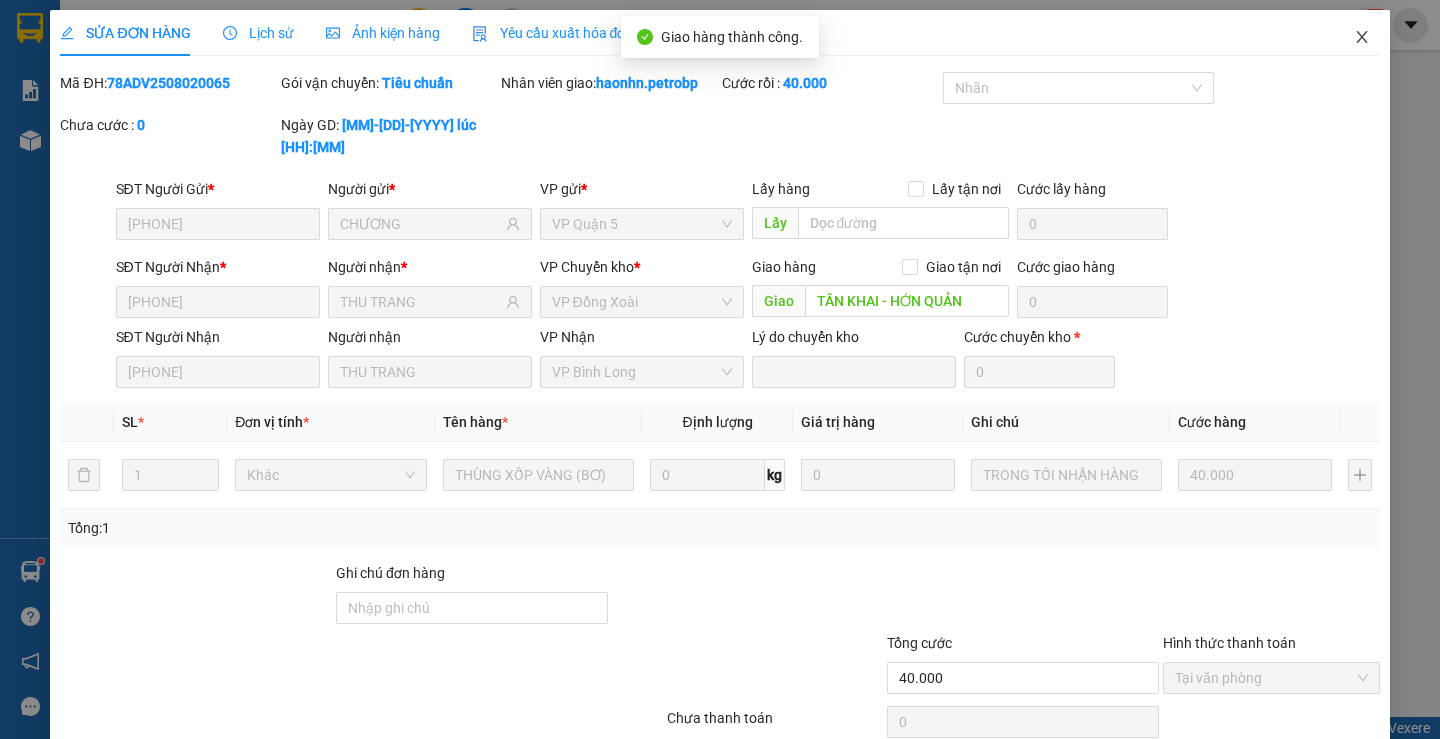 click at bounding box center [1362, 38] 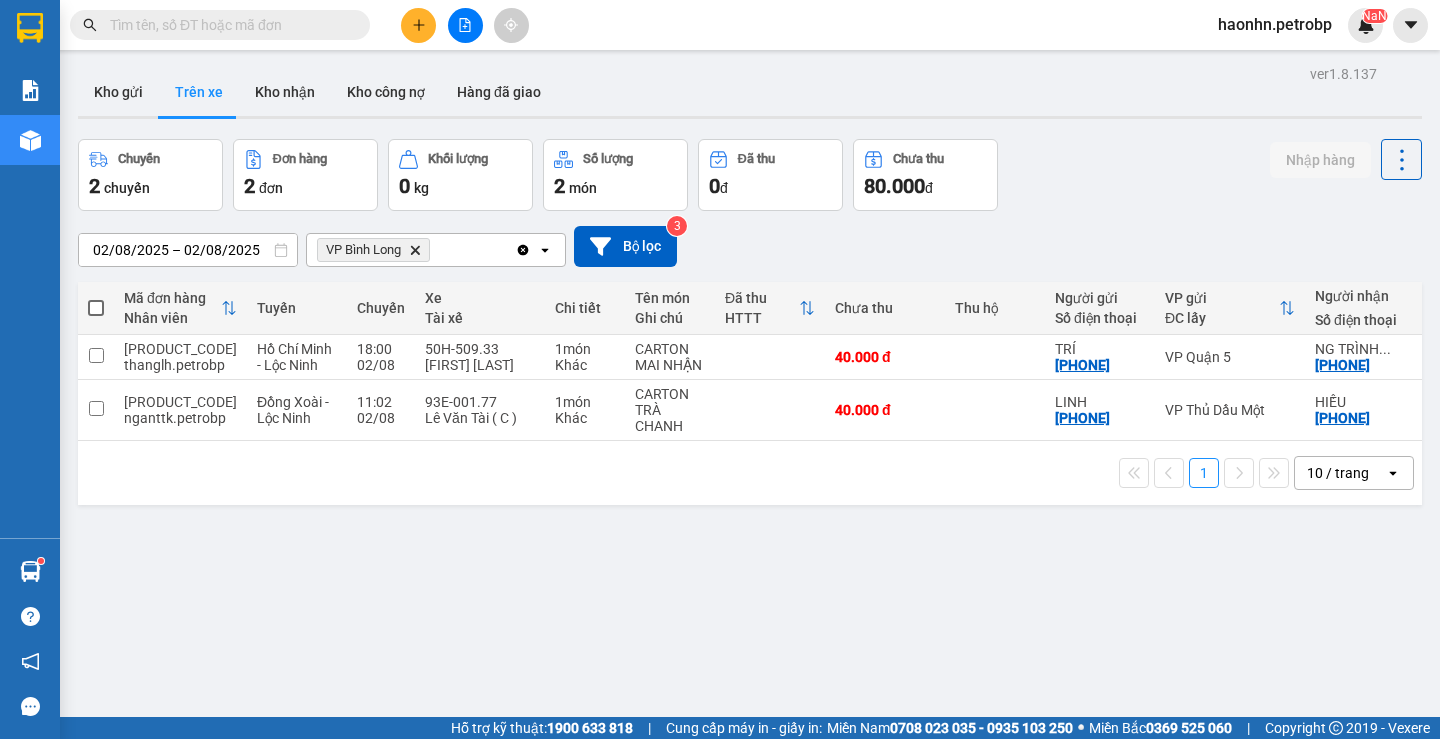 click on "1 10 / trang open" at bounding box center (750, 473) 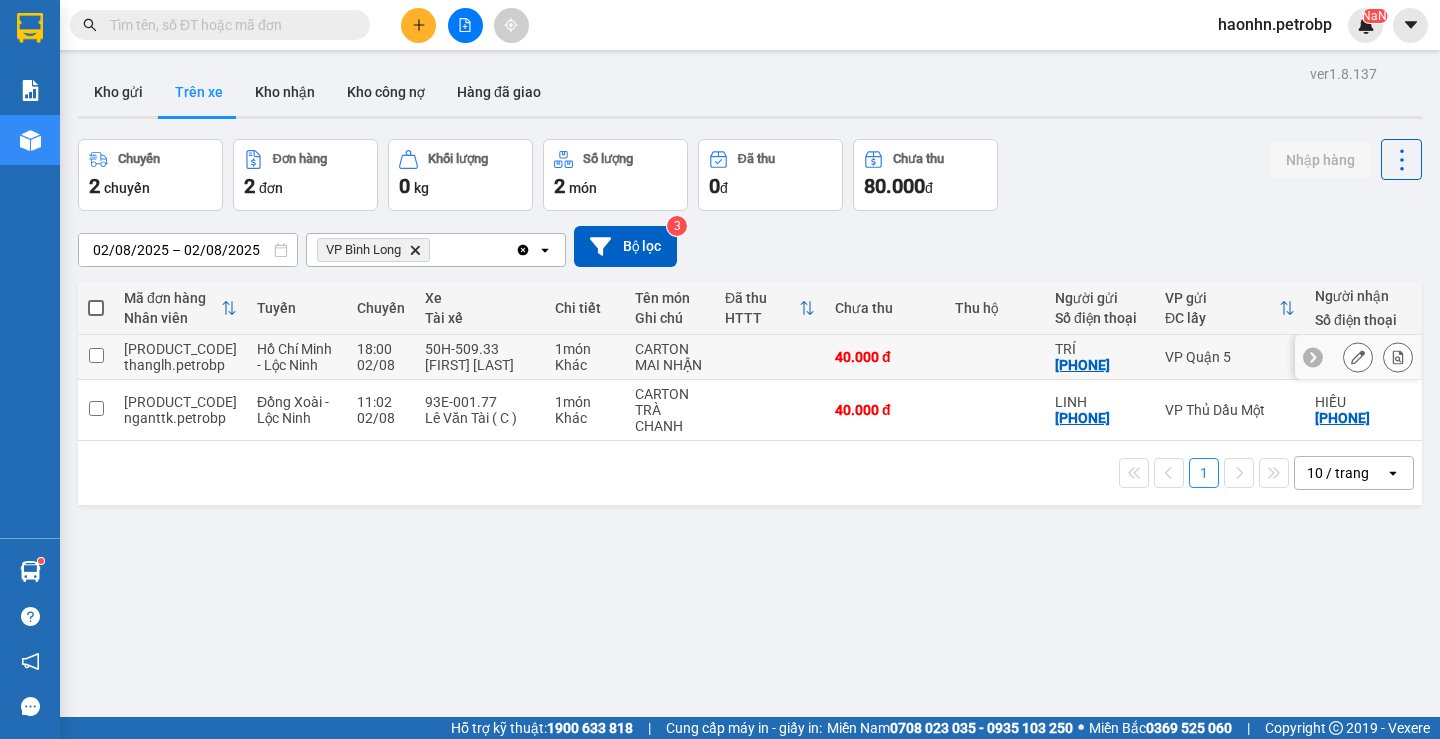 click at bounding box center [995, 357] 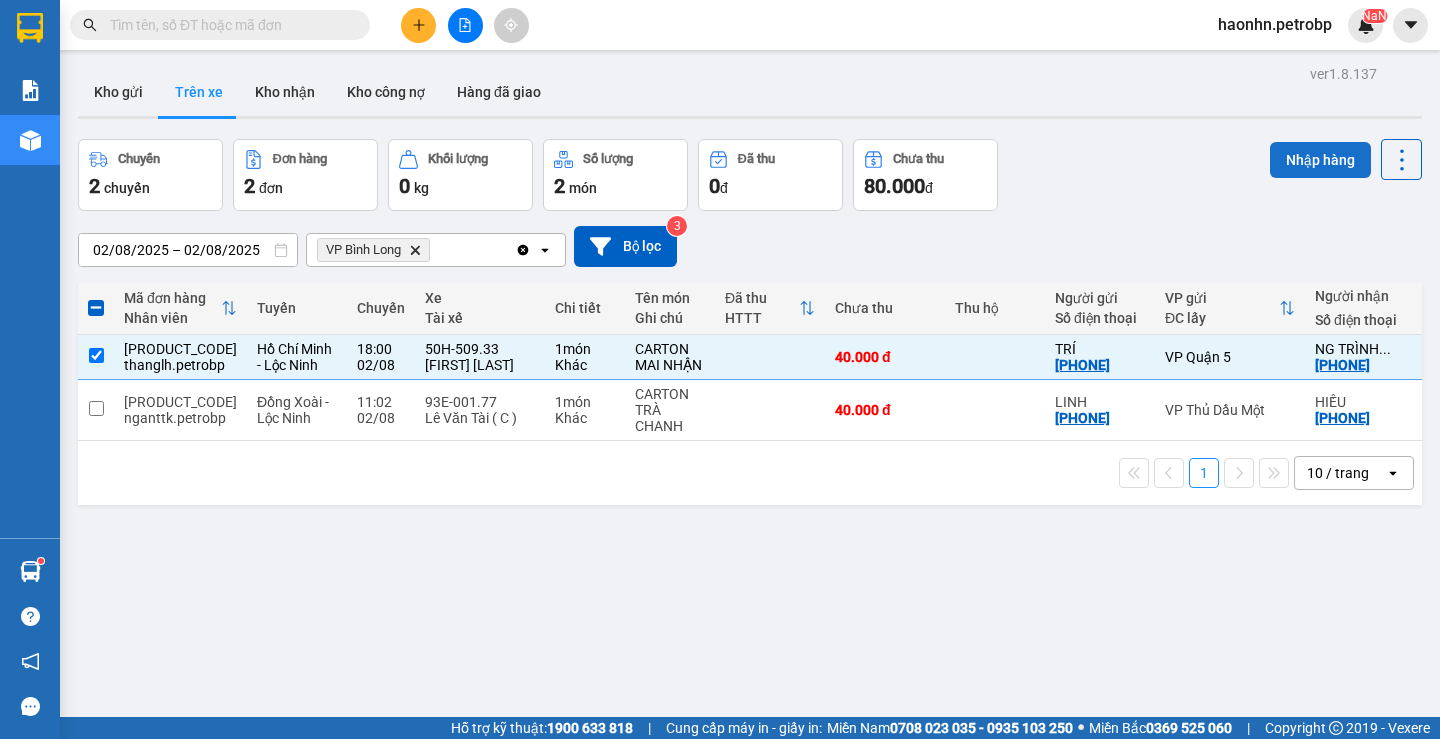 click on "Nhập hàng" at bounding box center (1320, 160) 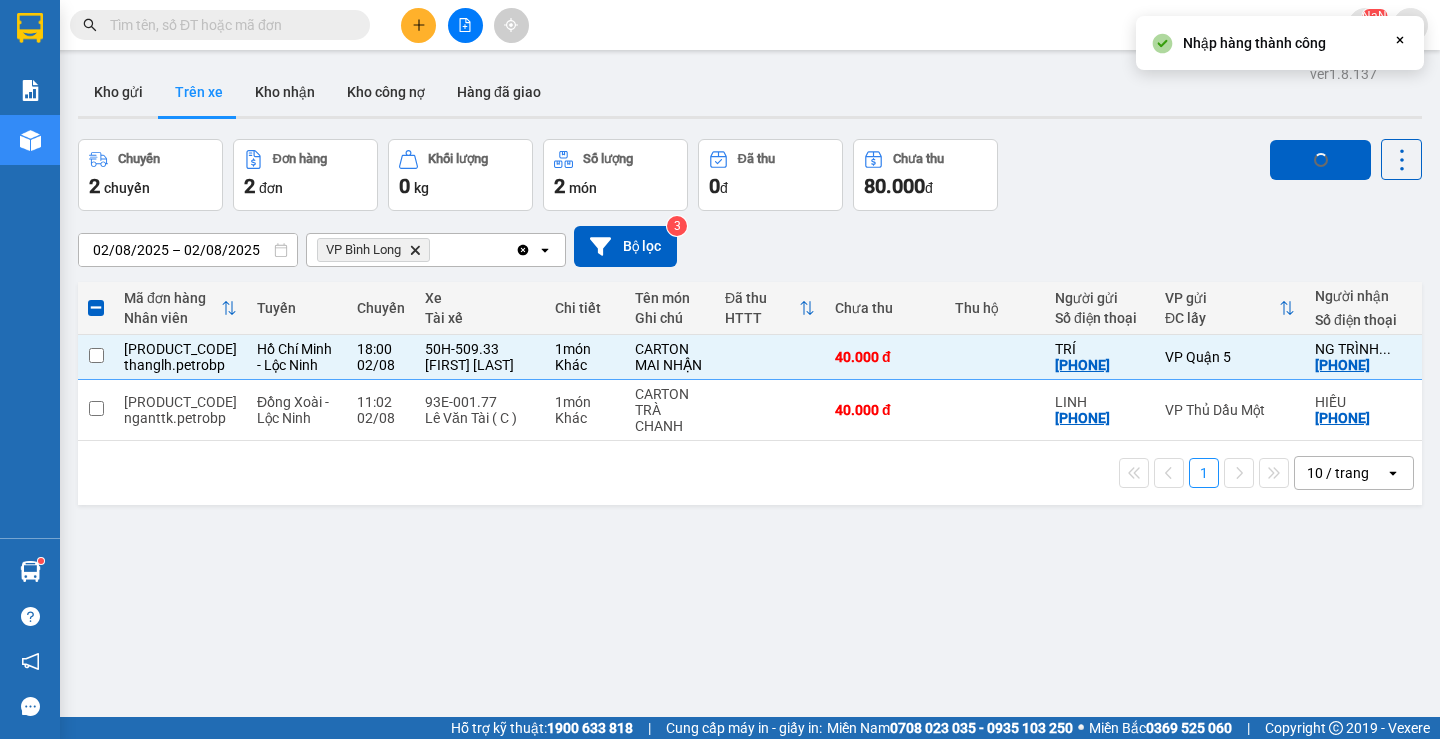 checkbox on "false" 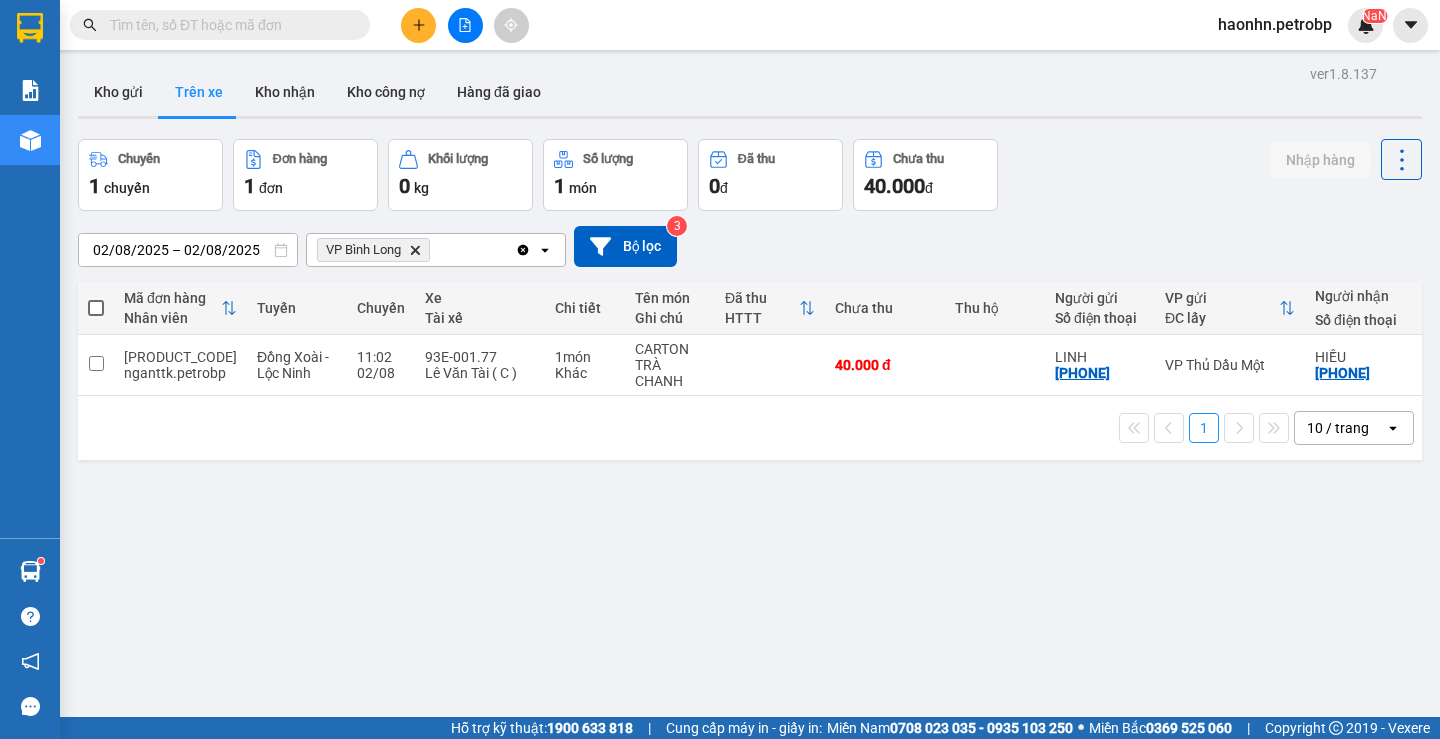 scroll, scrollTop: 0, scrollLeft: 224, axis: horizontal 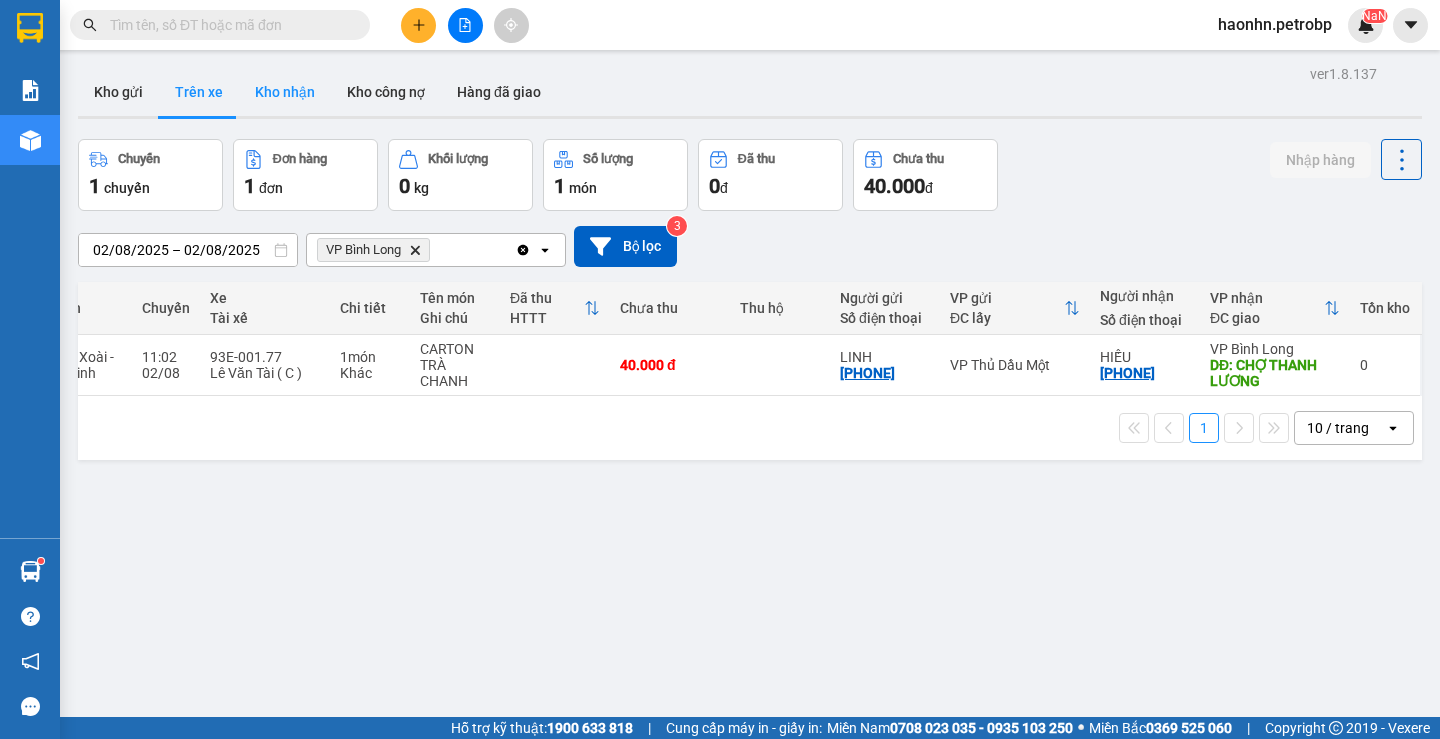 click on "Kho nhận" at bounding box center (285, 92) 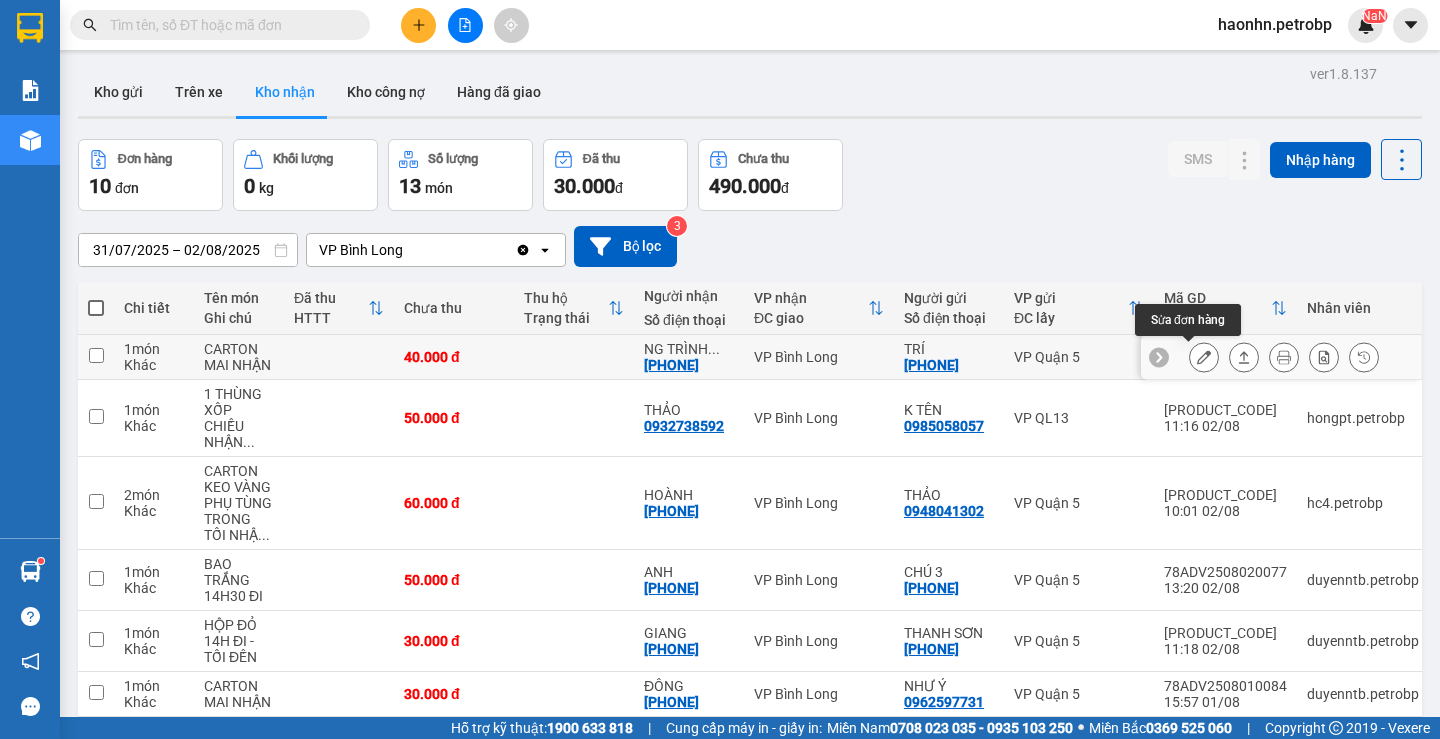 click 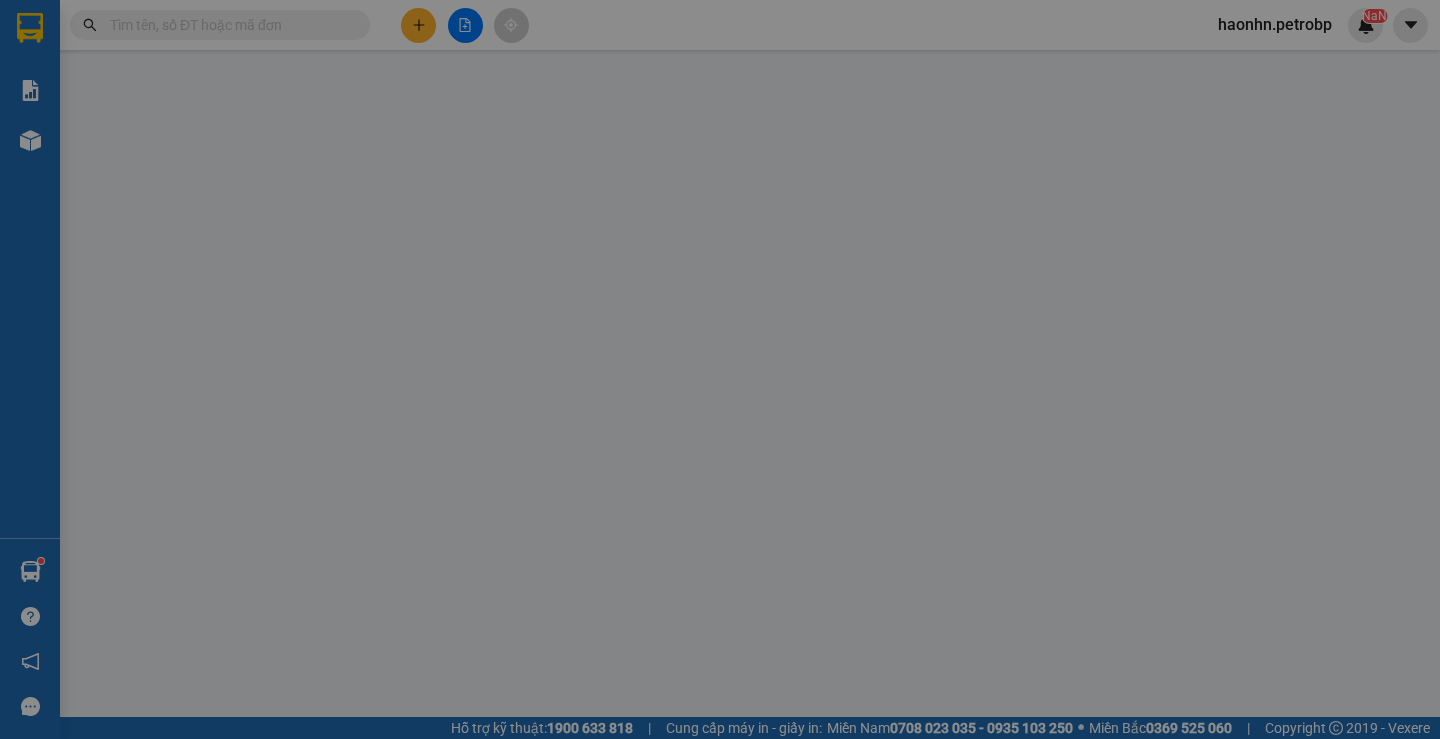 type on "[PHONE]" 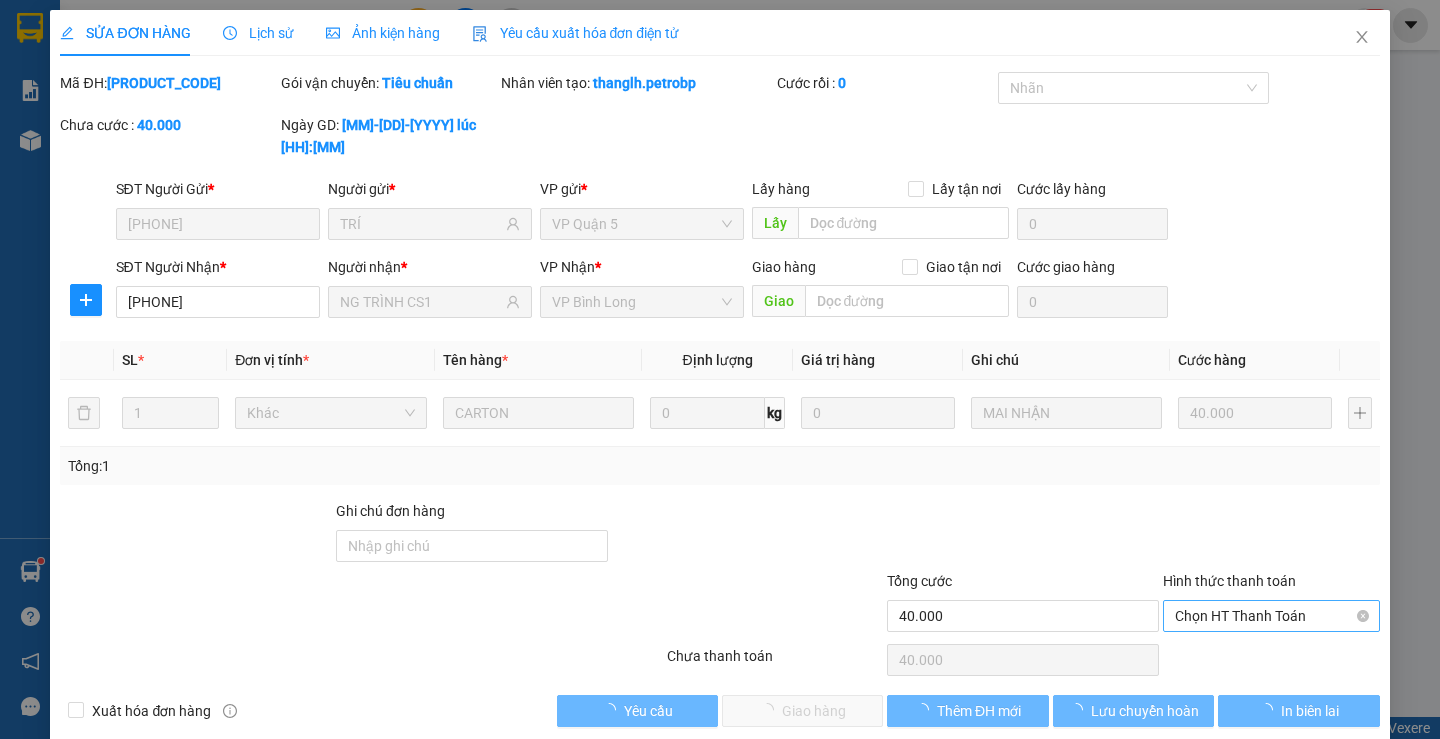 click on "Chọn HT Thanh Toán" at bounding box center (1271, 616) 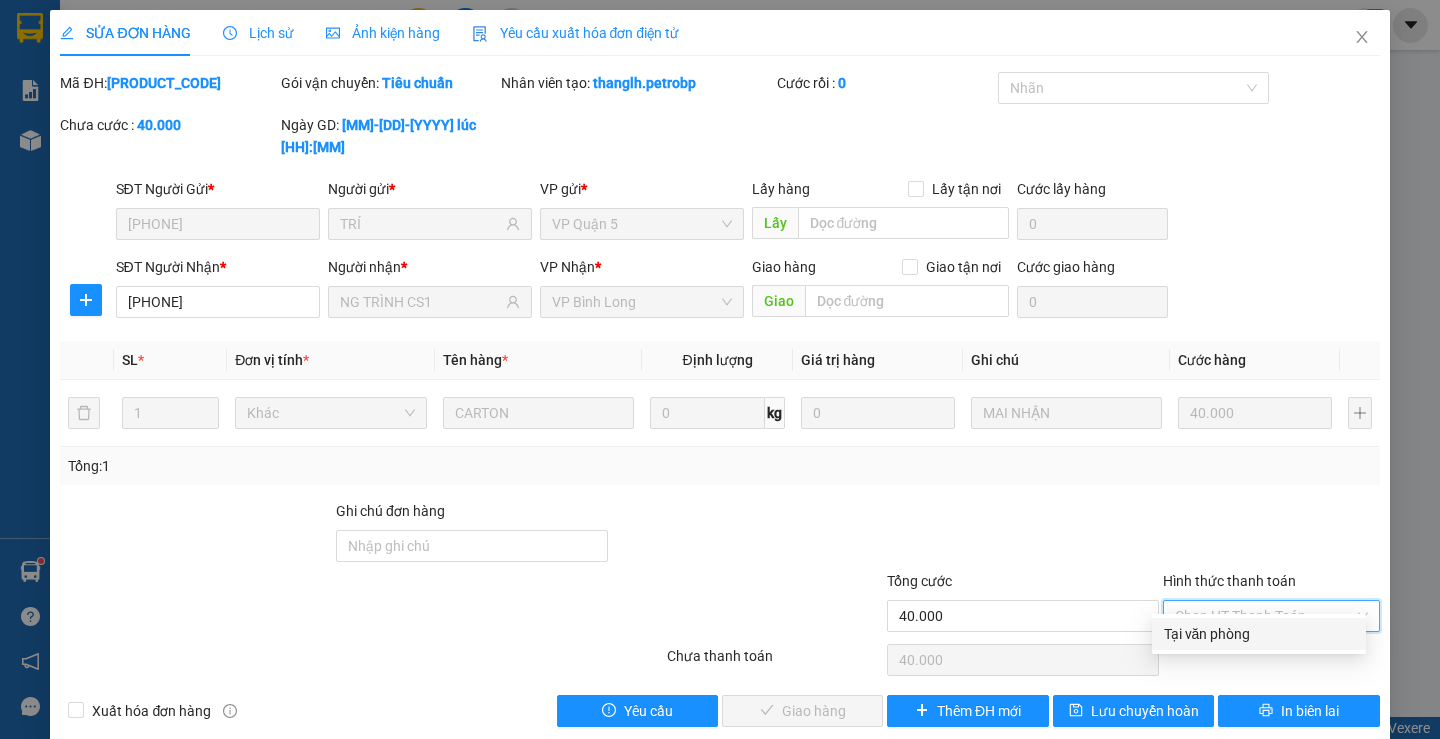 click on "Tại văn phòng" at bounding box center (1259, 634) 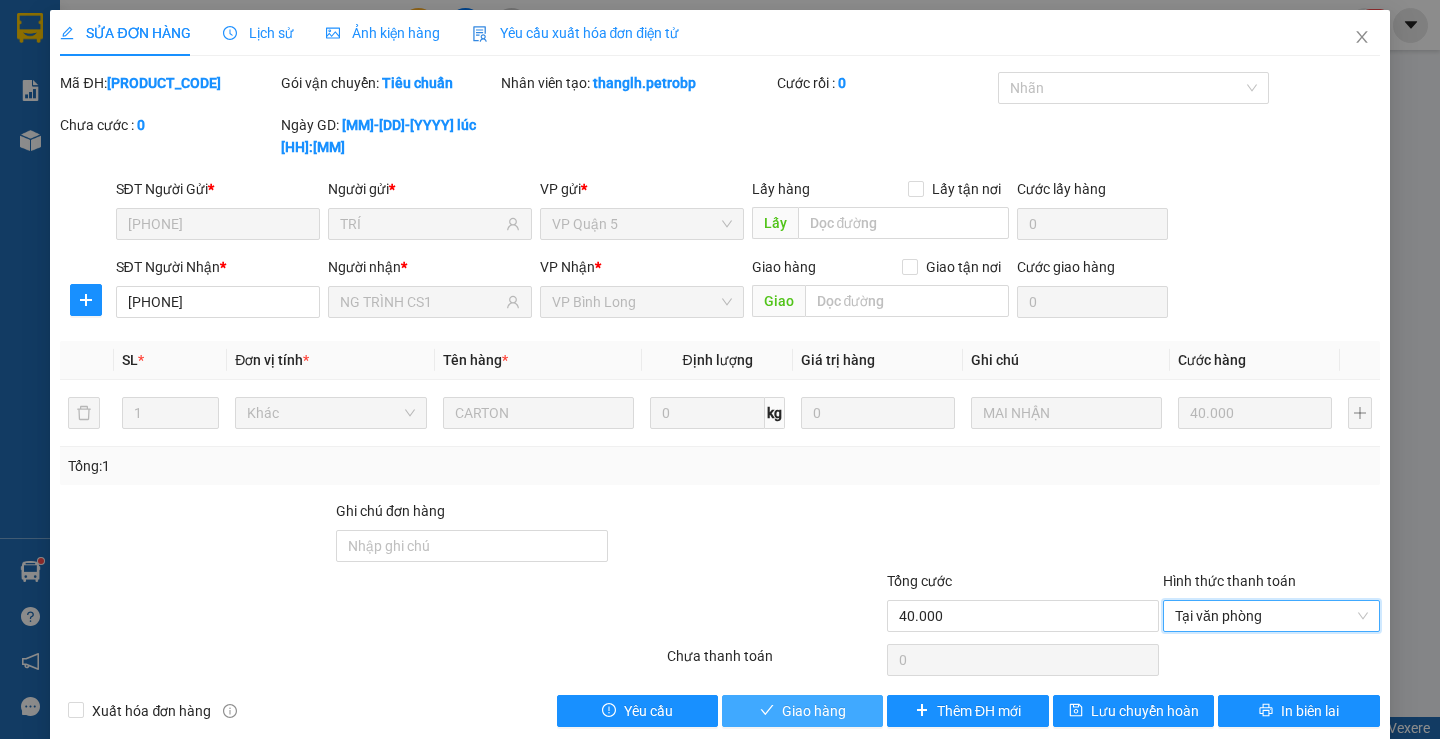 click on "Giao hàng" at bounding box center (802, 711) 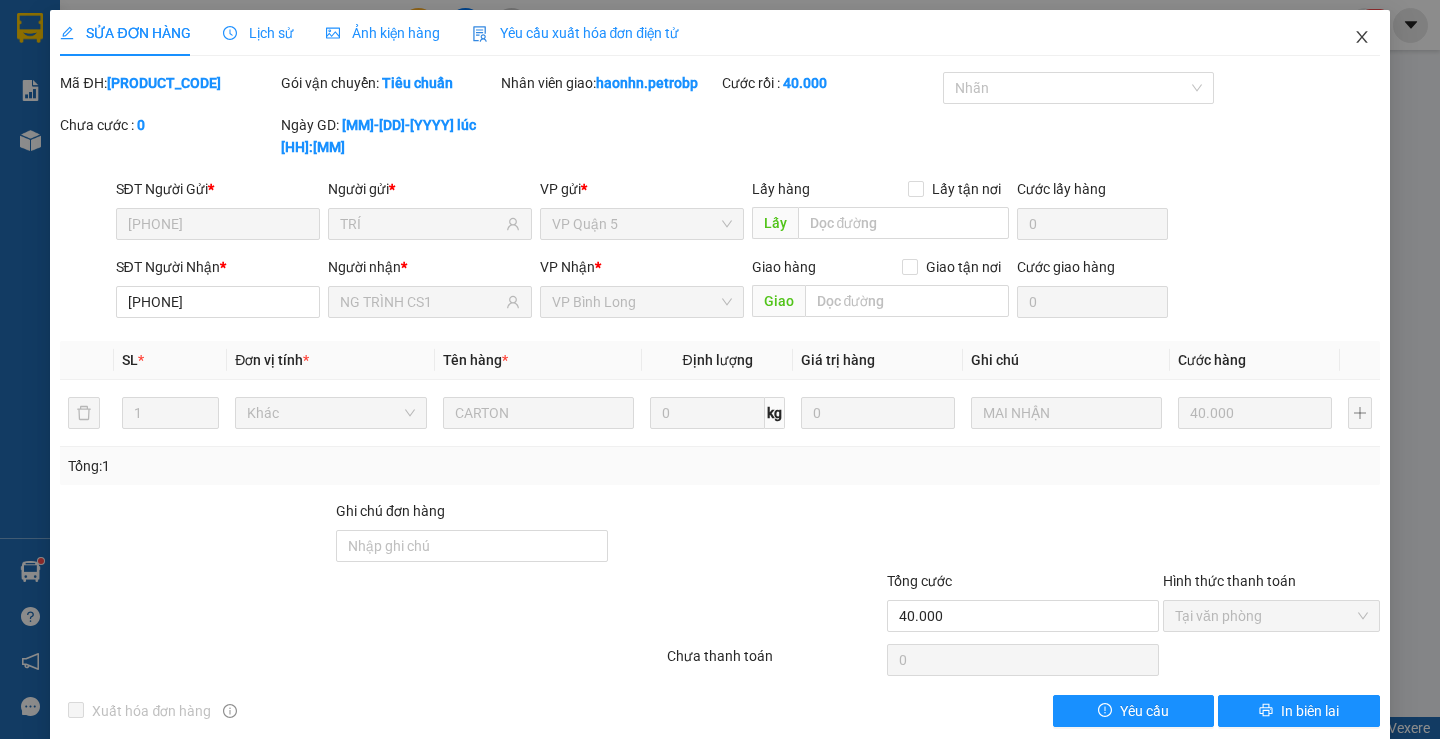 click at bounding box center [1362, 38] 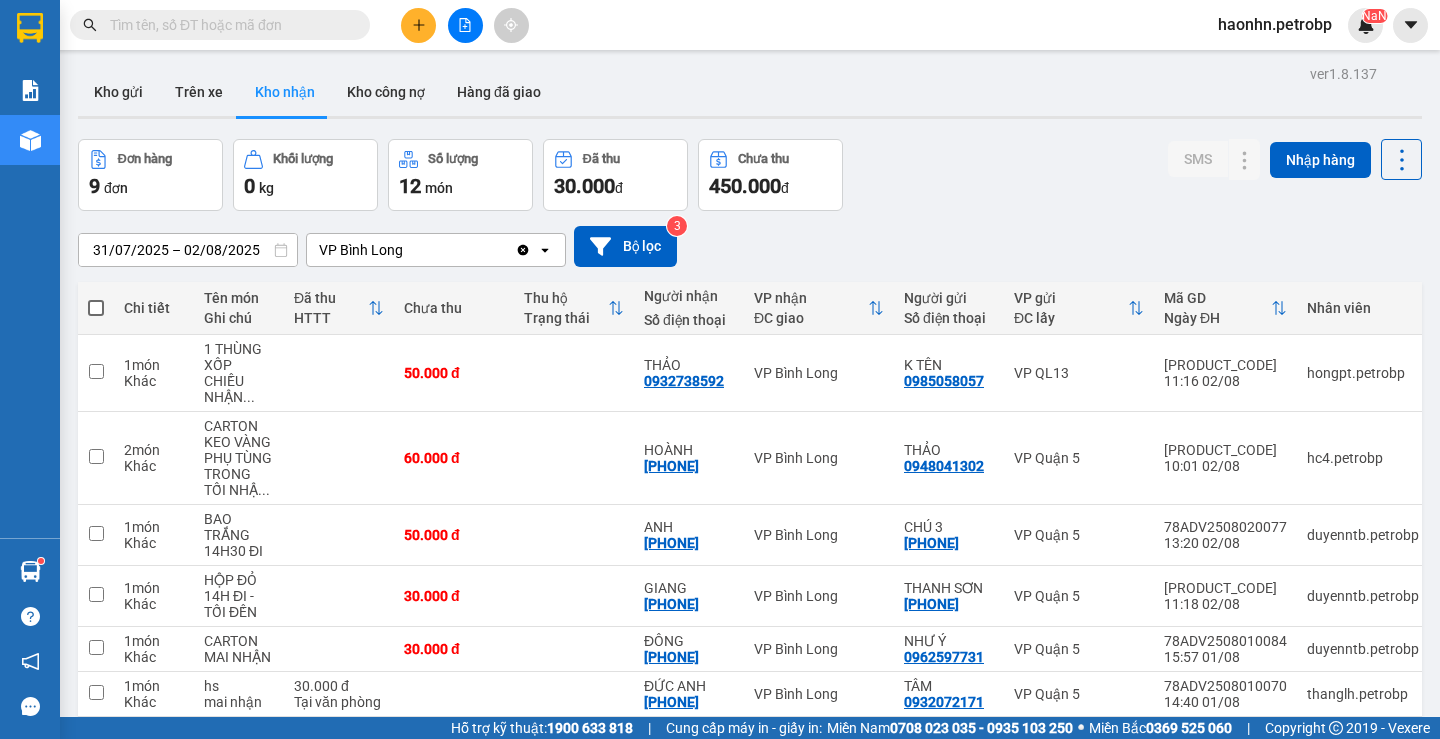 click on "haonhn.petrobp" at bounding box center (1275, 24) 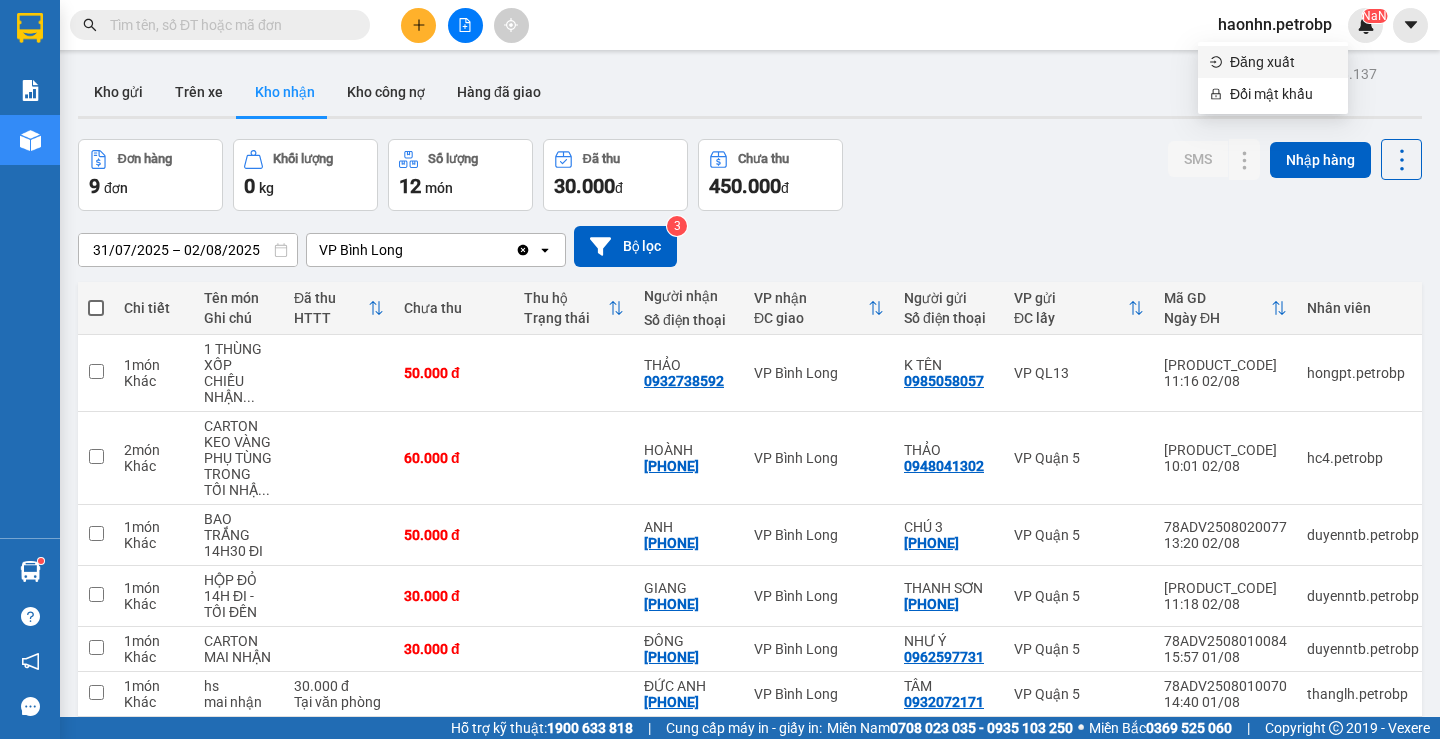 click on "Đăng xuất" at bounding box center (1283, 62) 